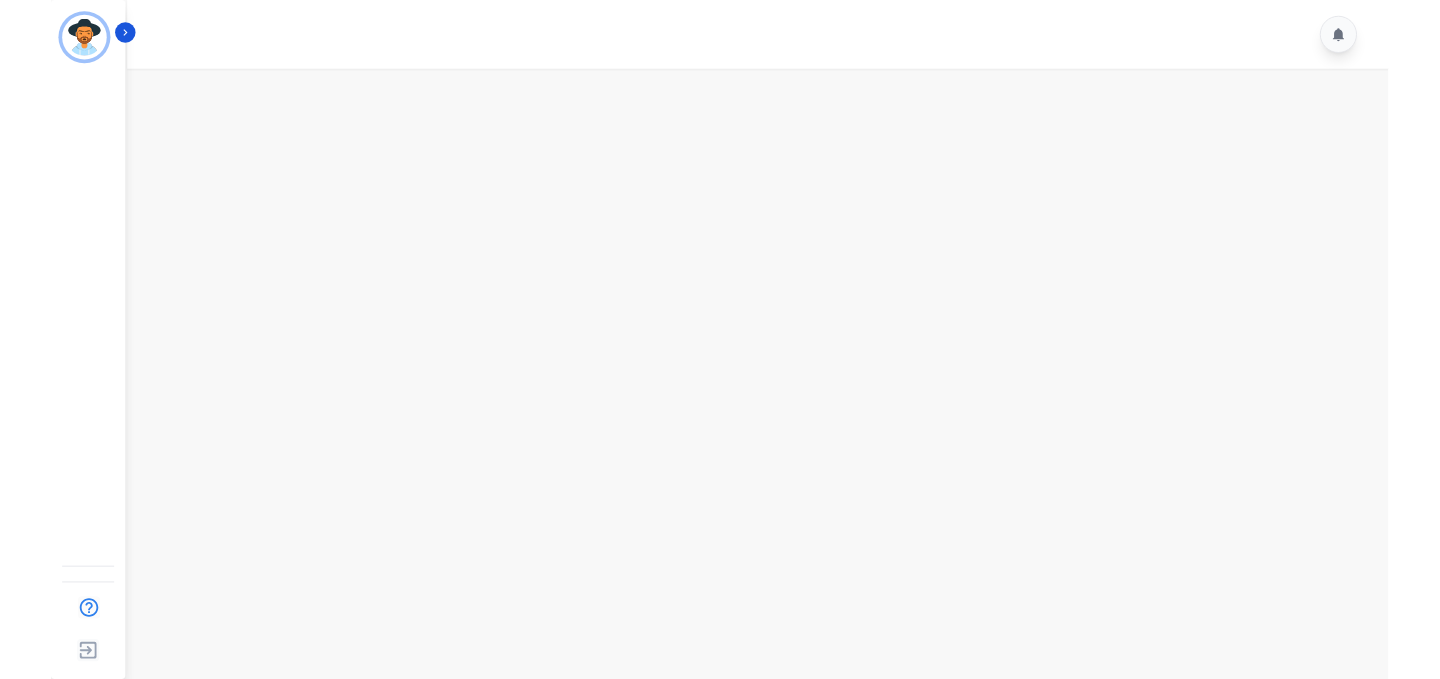 scroll, scrollTop: 0, scrollLeft: 0, axis: both 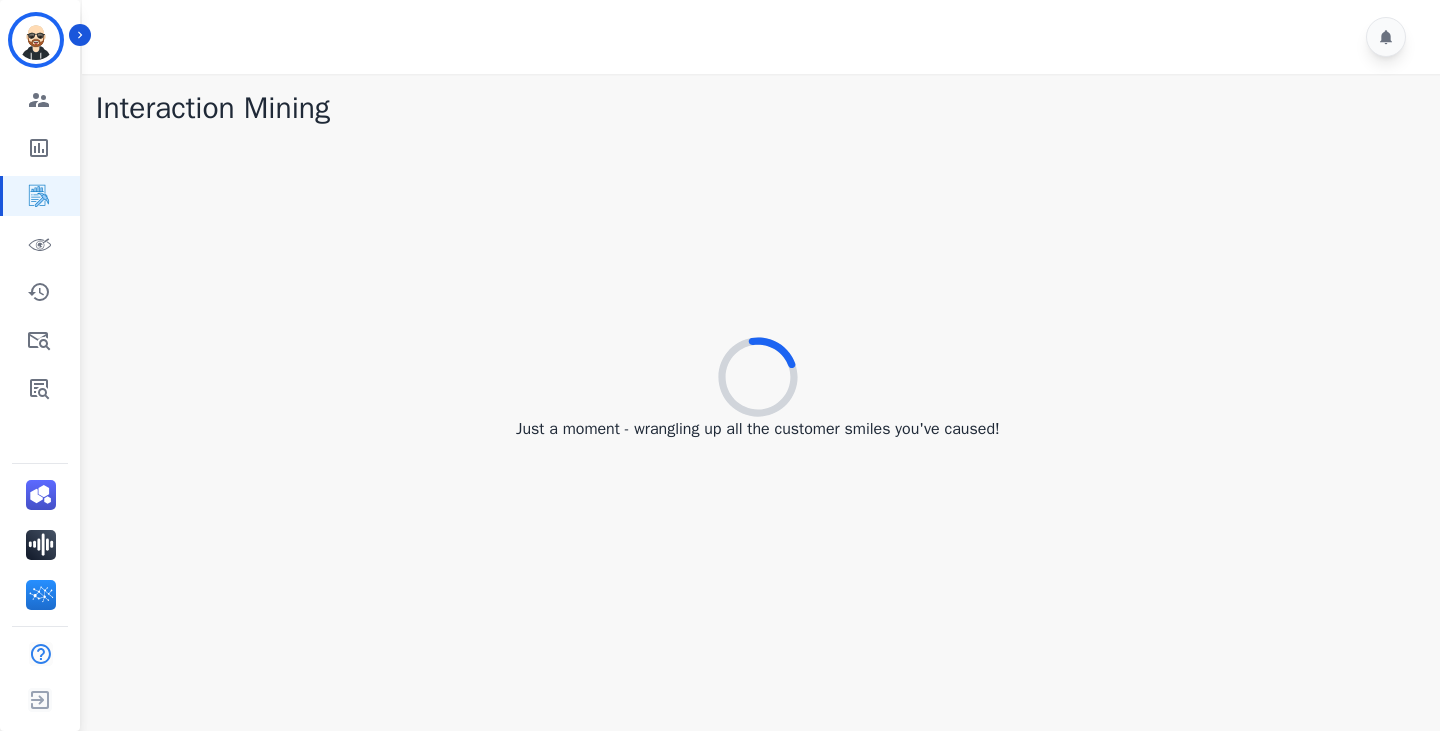 click on "Interaction Mining" at bounding box center [758, 108] 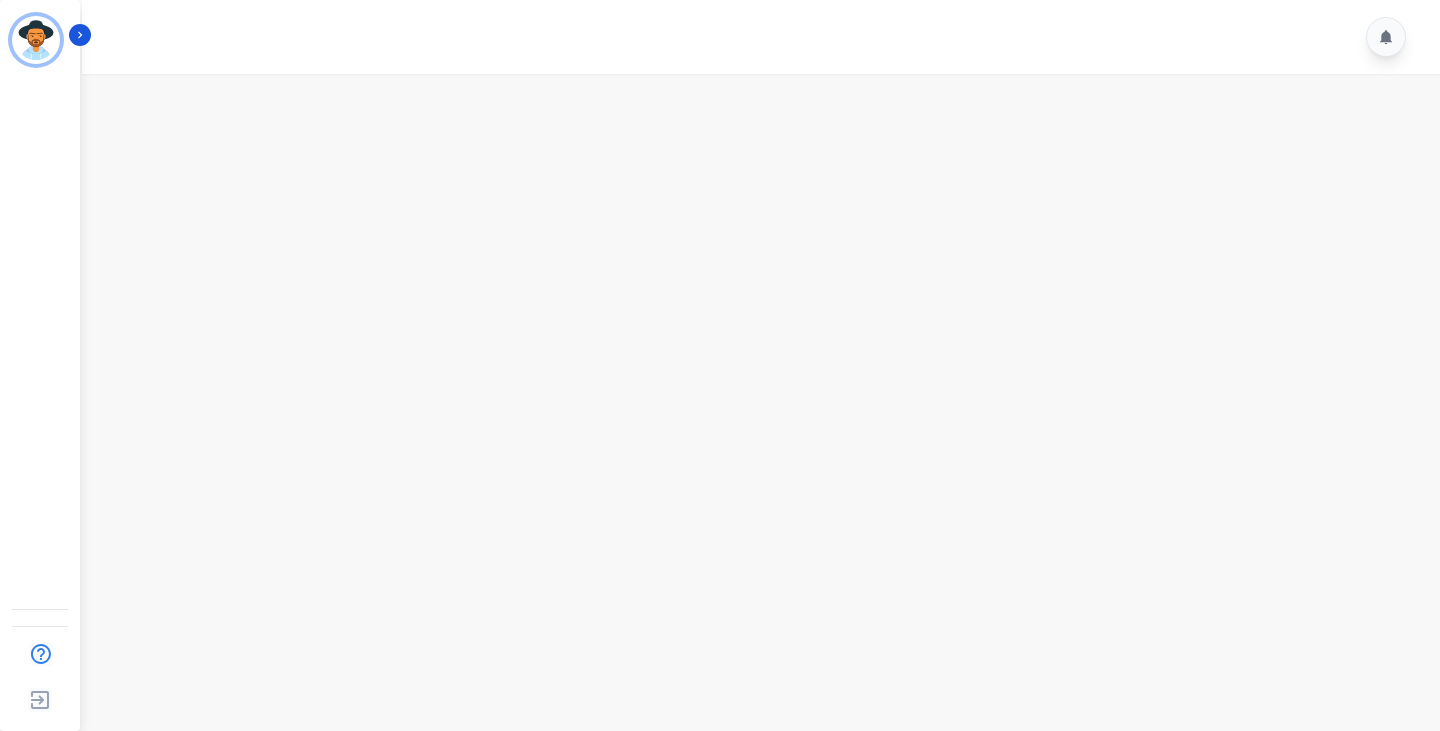 scroll, scrollTop: 0, scrollLeft: 0, axis: both 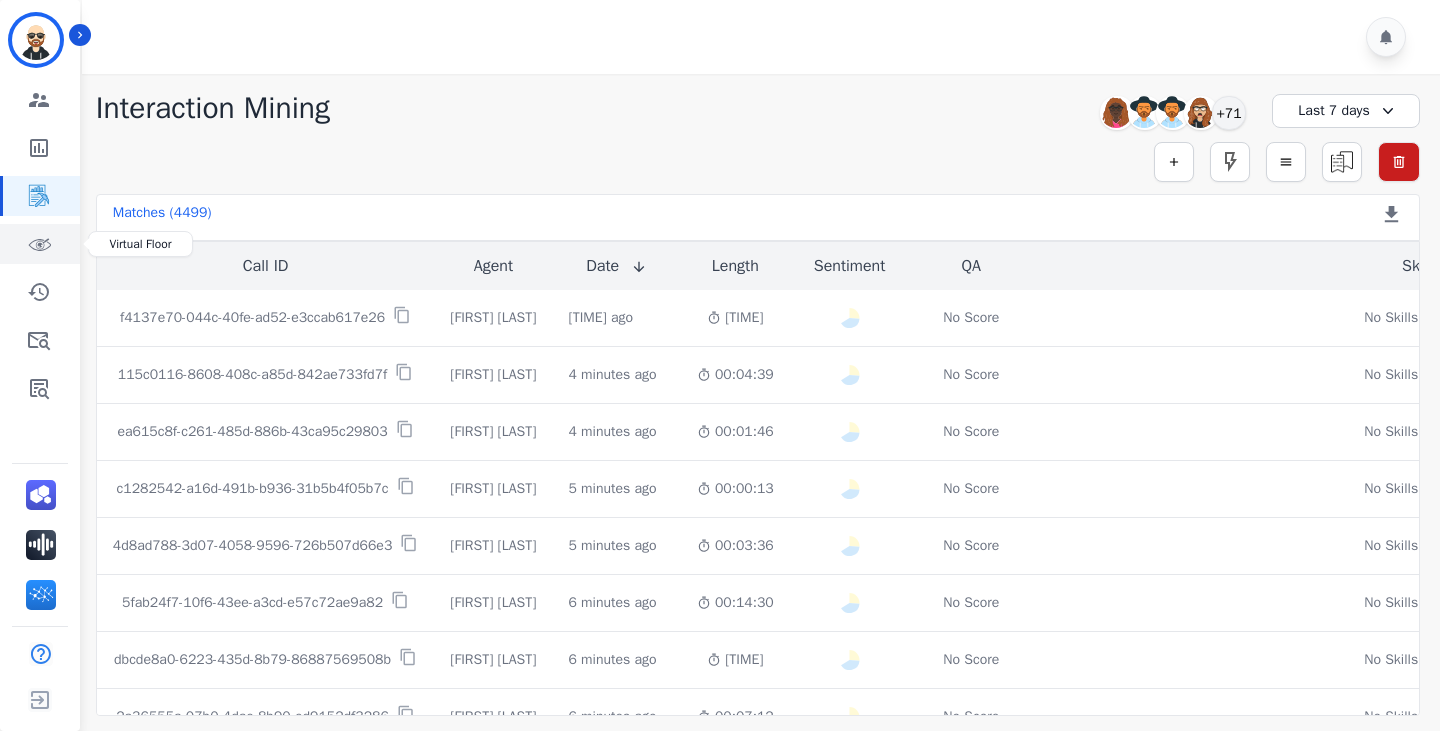 click 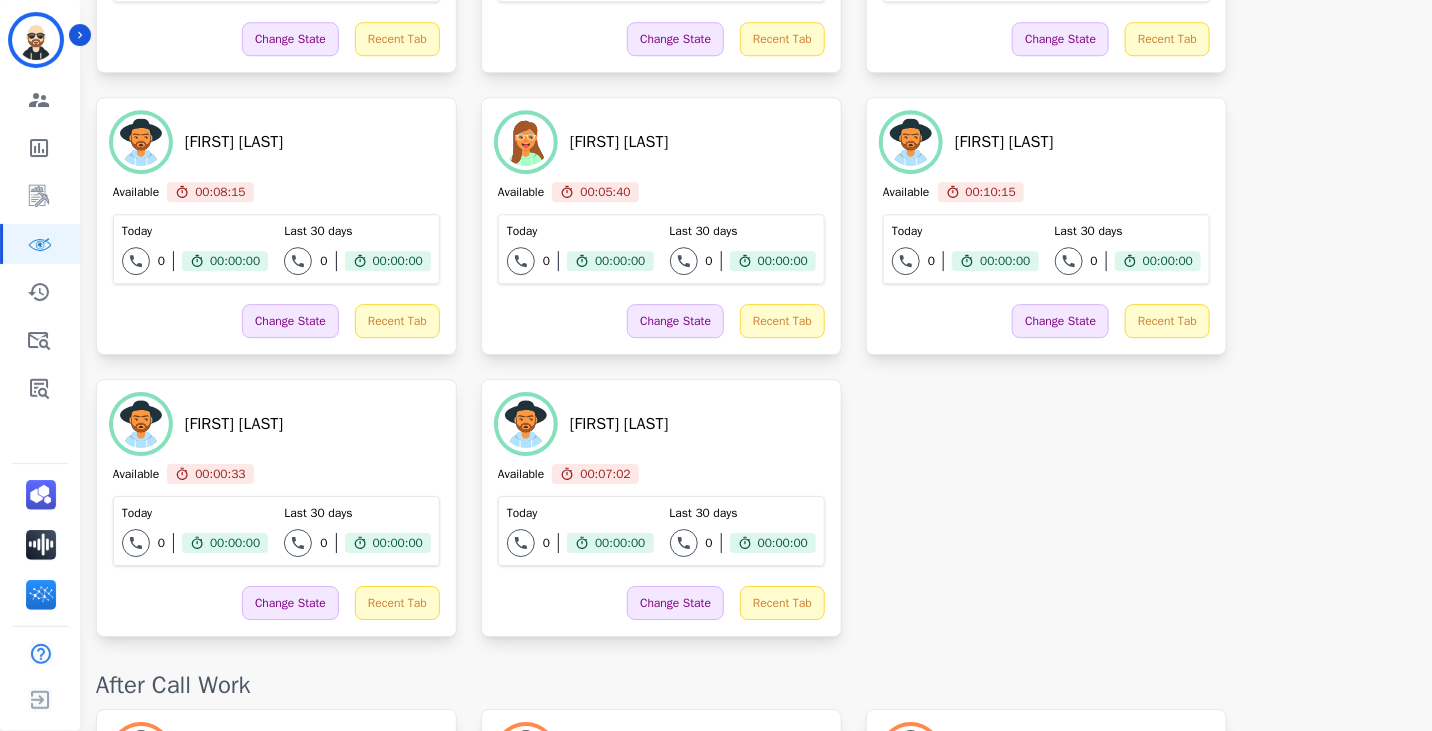 scroll, scrollTop: 2218, scrollLeft: 0, axis: vertical 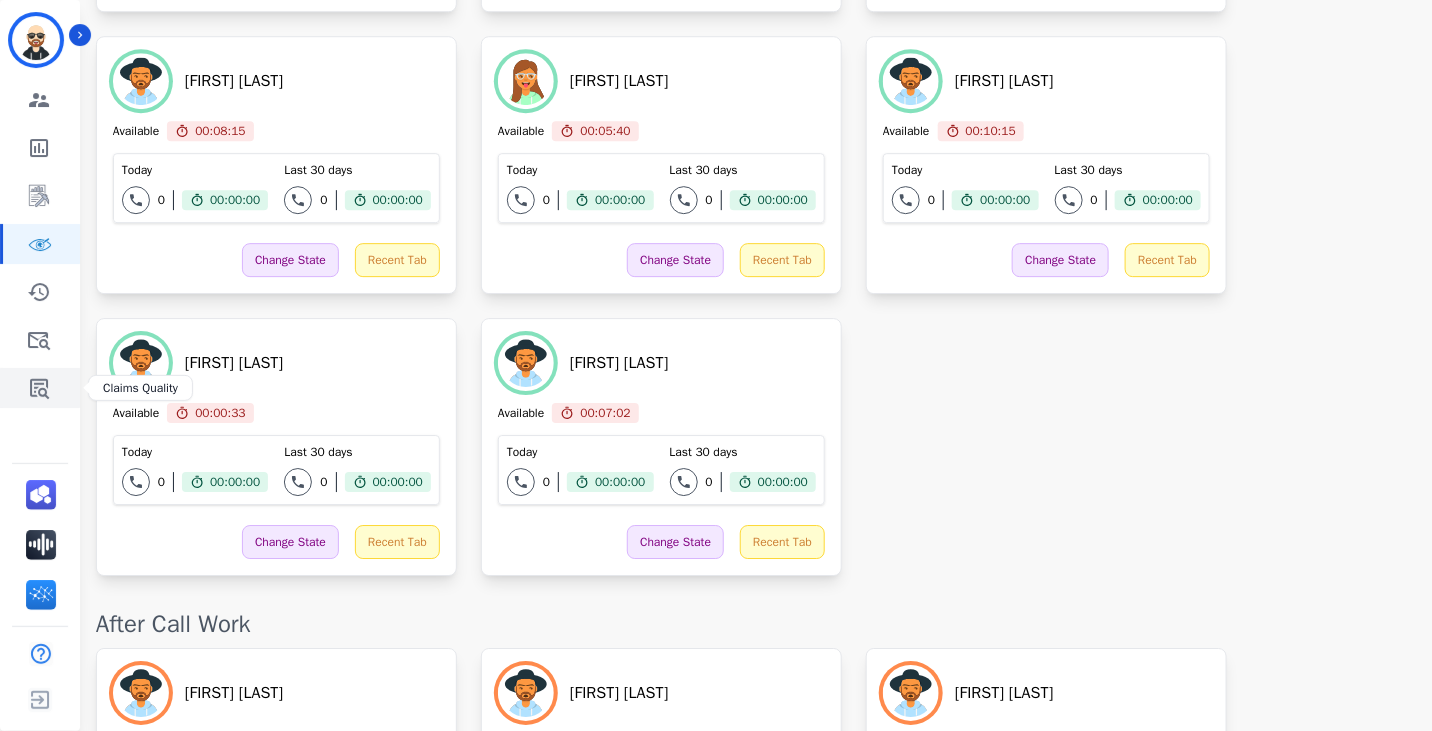 click at bounding box center [41, 388] 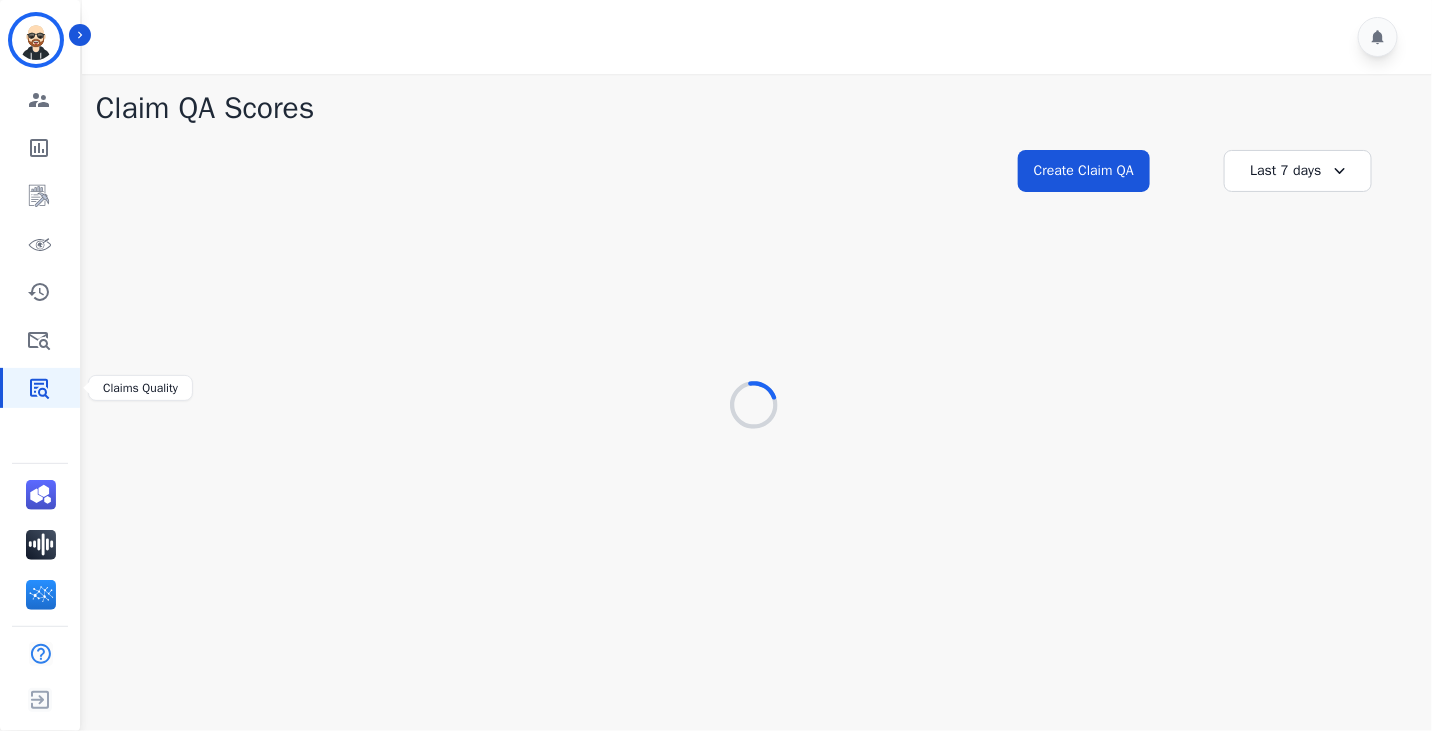 scroll, scrollTop: 0, scrollLeft: 0, axis: both 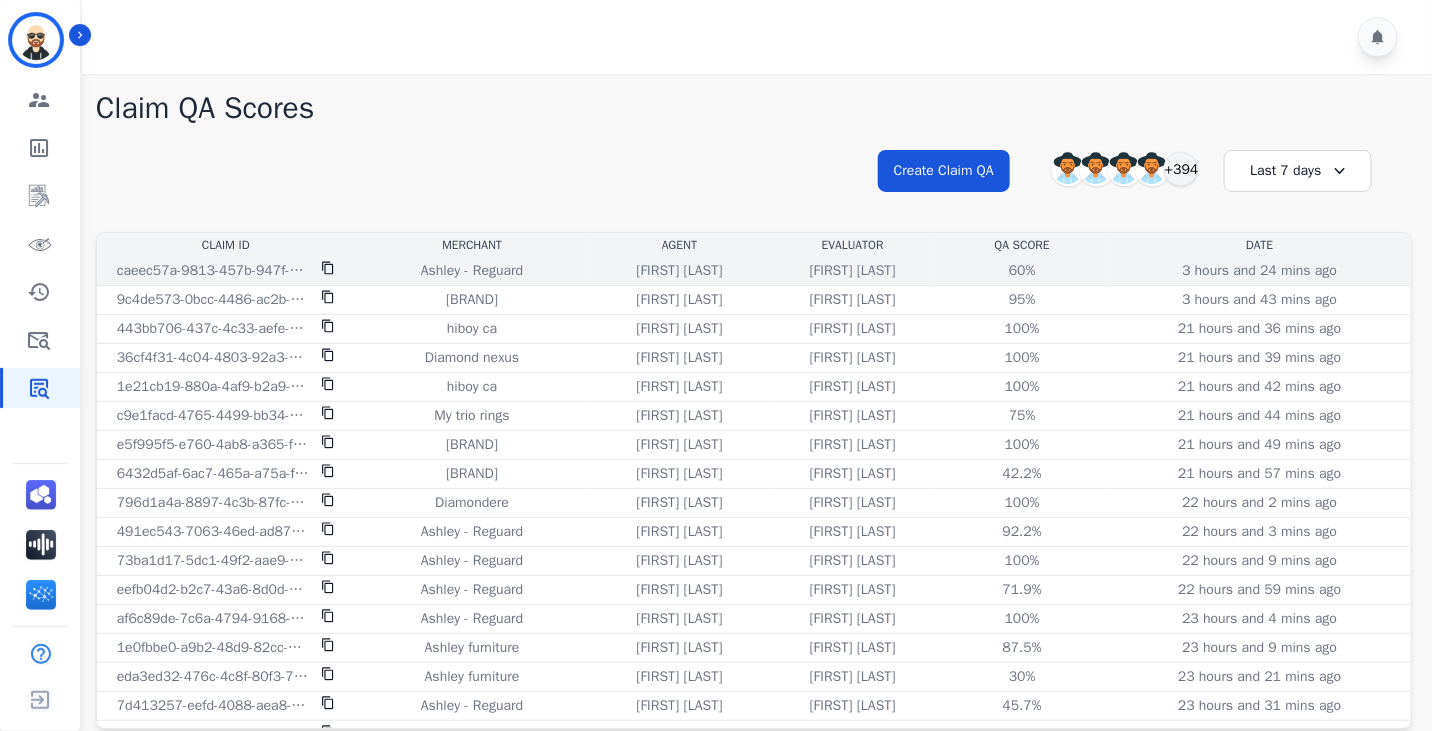 click on "Ashley - Reguard" at bounding box center [472, 271] 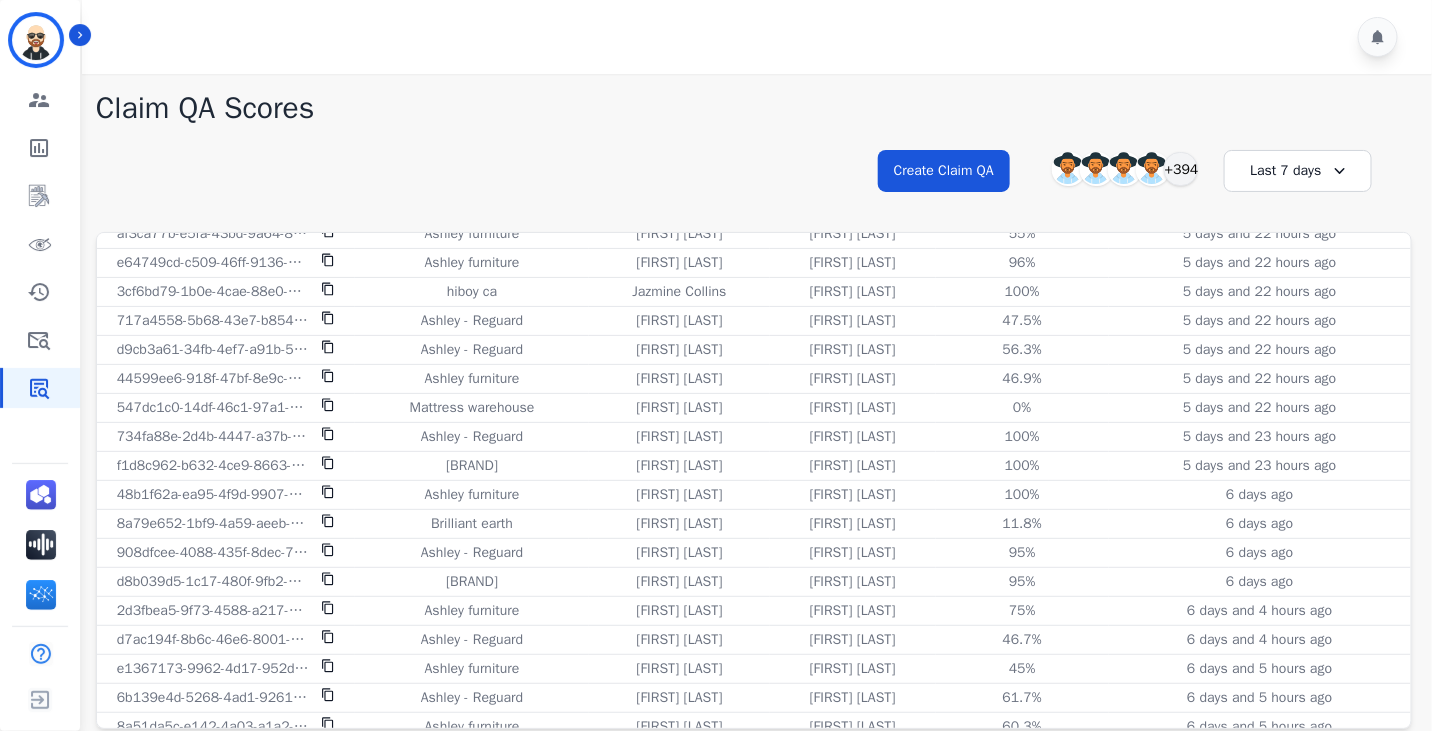 scroll, scrollTop: 1720, scrollLeft: 0, axis: vertical 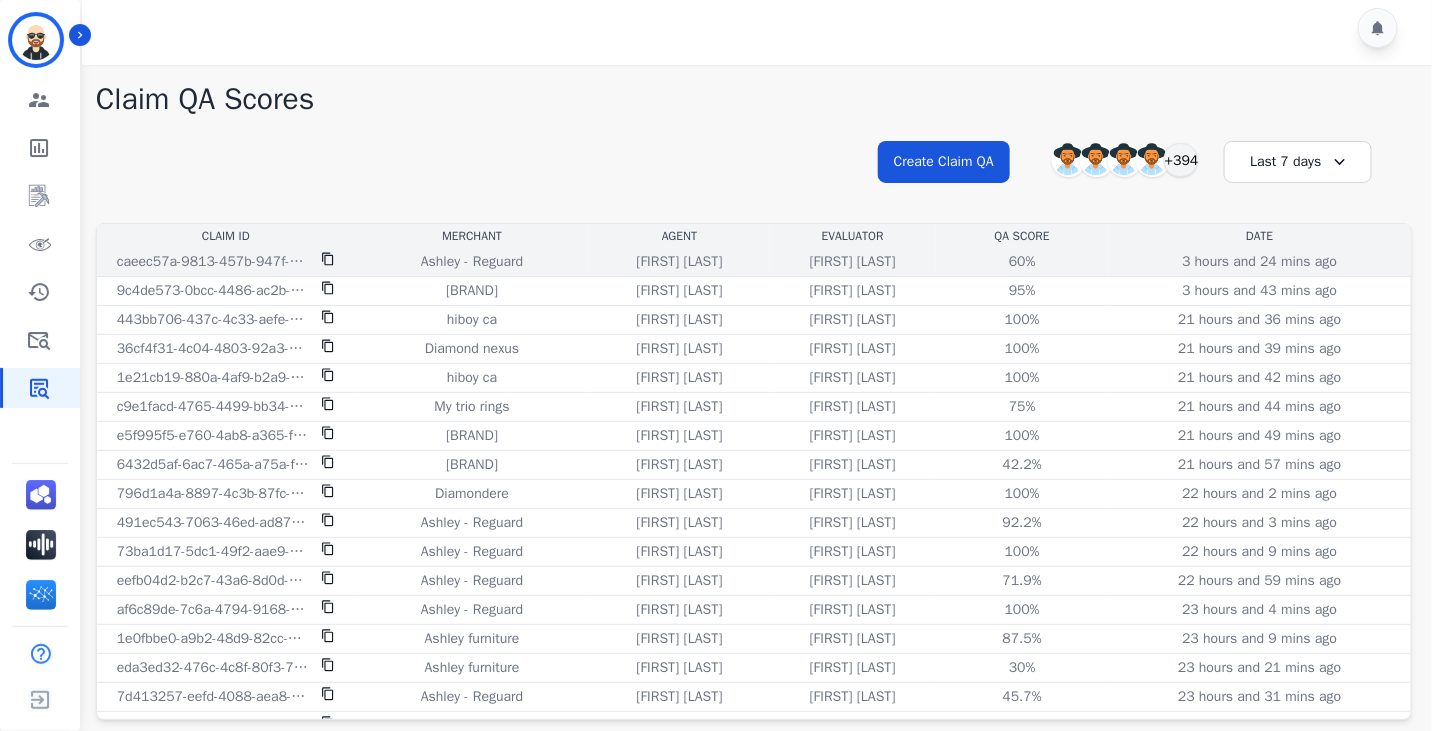 click on "Ashley - Reguard" at bounding box center [472, 262] 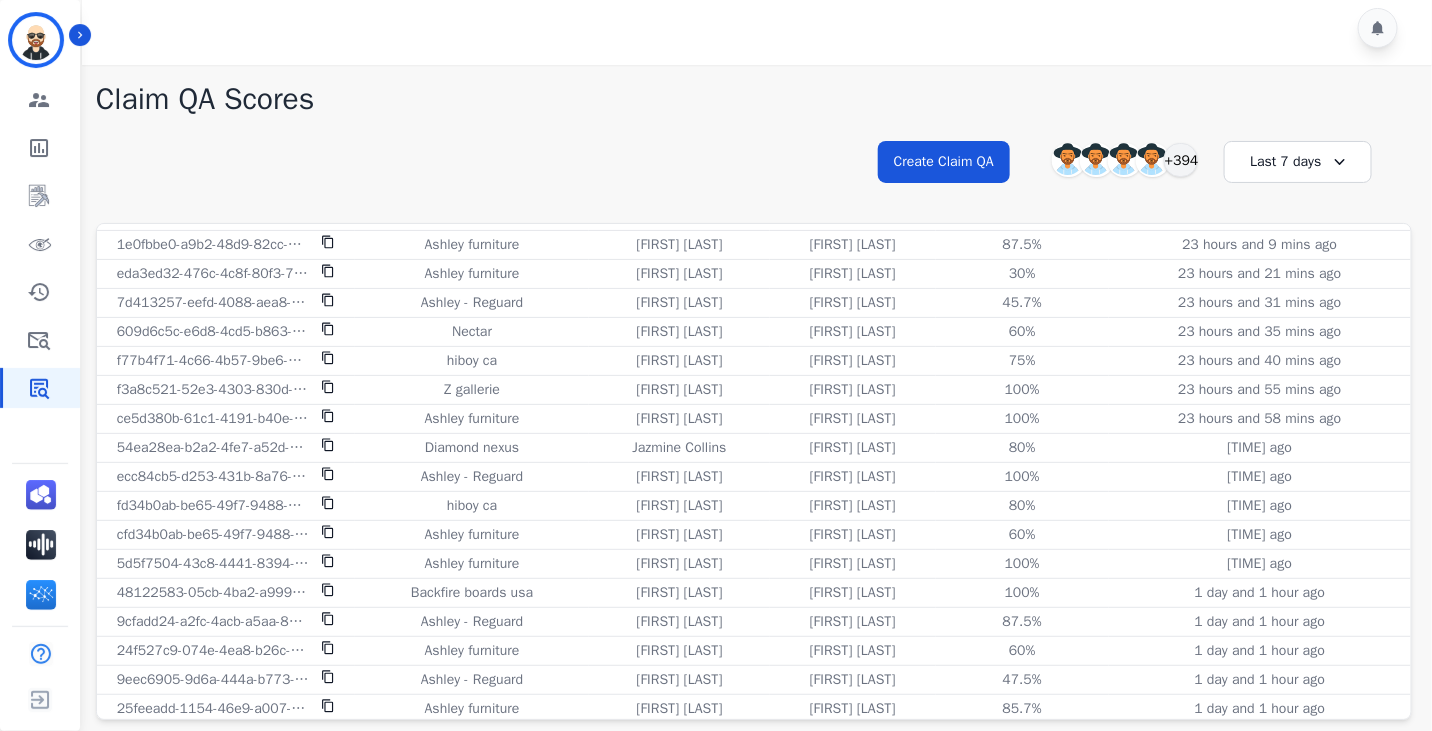 scroll, scrollTop: 0, scrollLeft: 0, axis: both 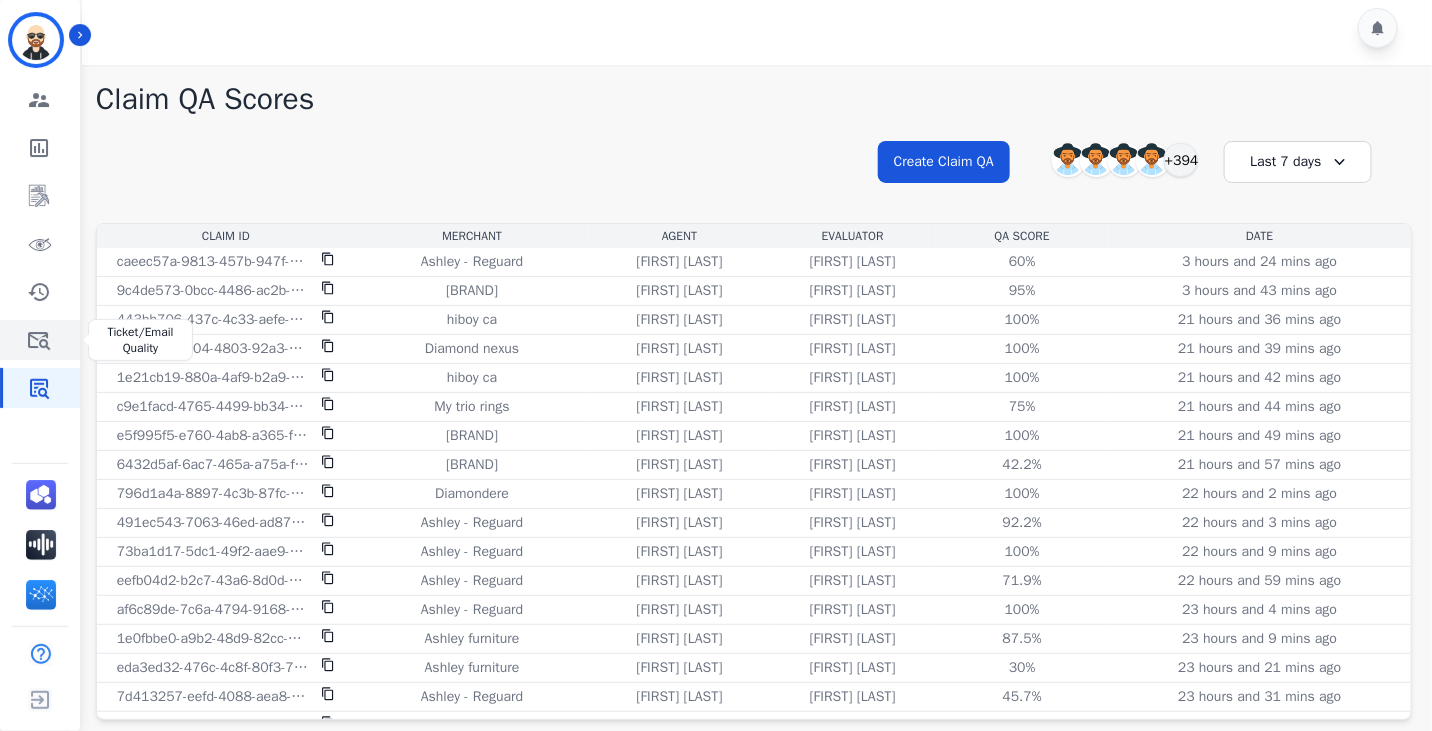 click 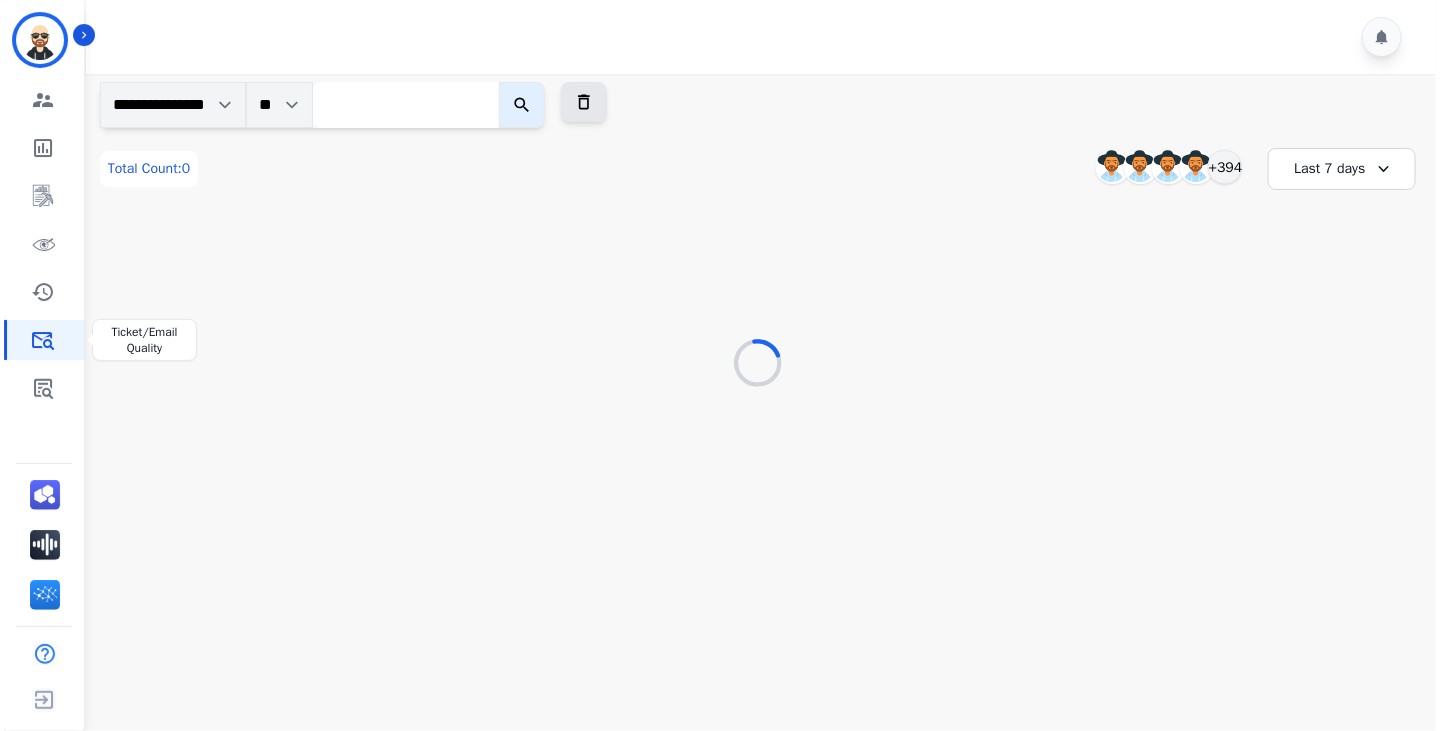 scroll, scrollTop: 0, scrollLeft: 0, axis: both 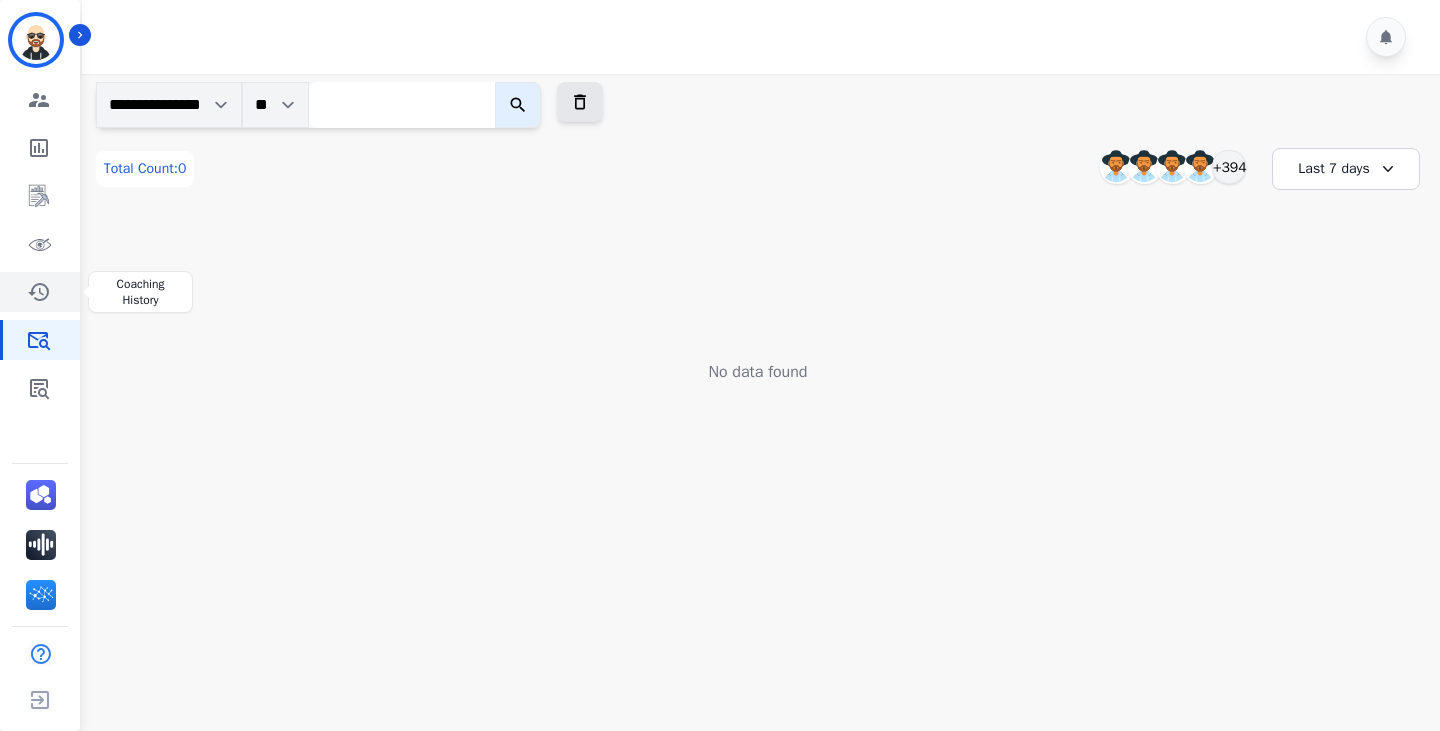 click 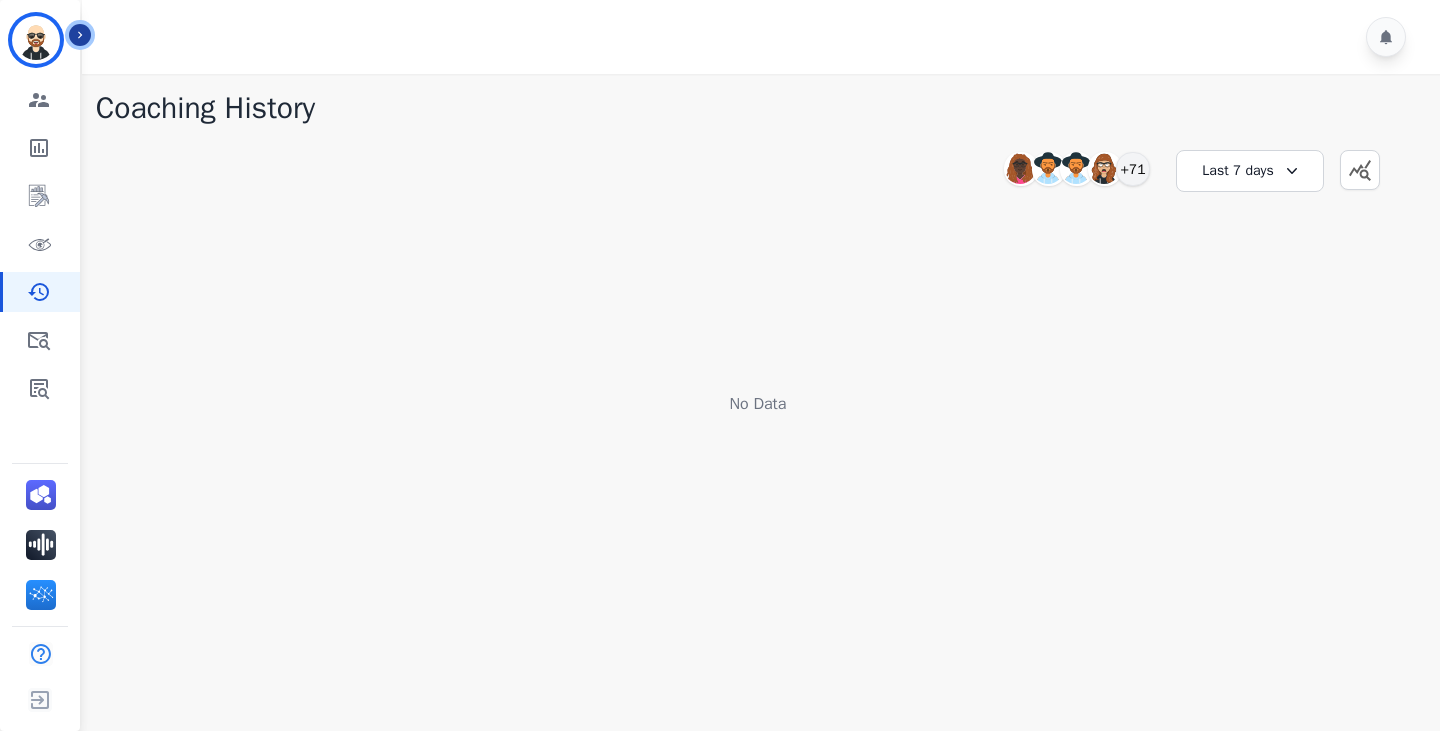 click 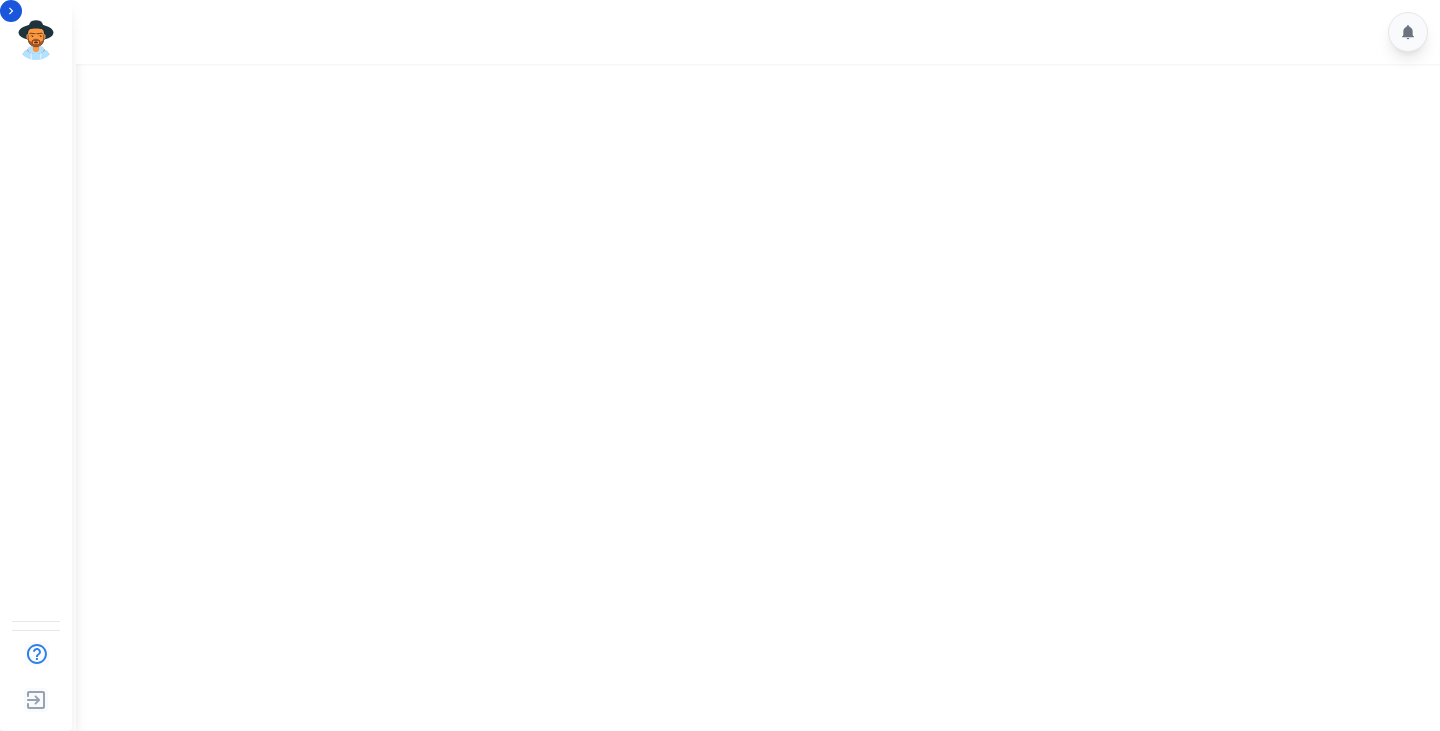 scroll, scrollTop: 0, scrollLeft: 0, axis: both 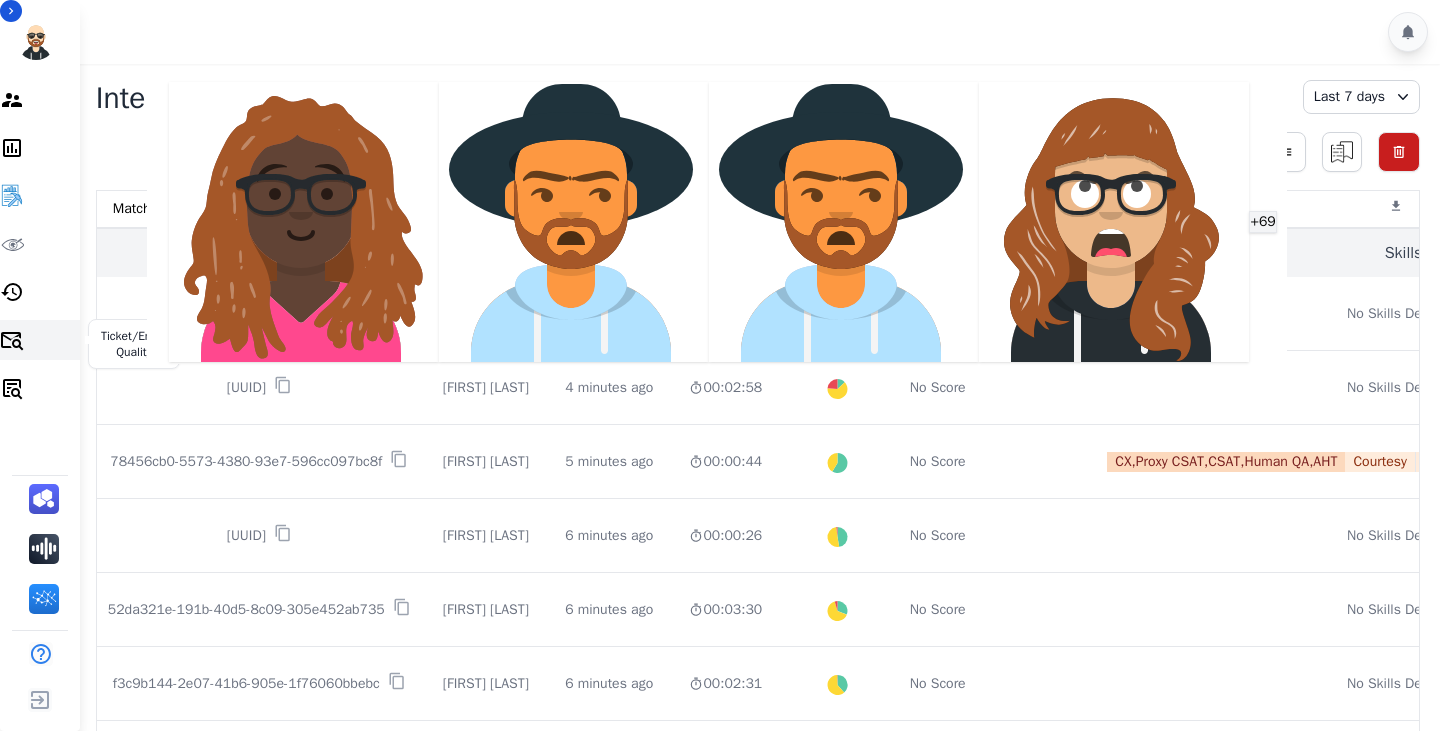 click 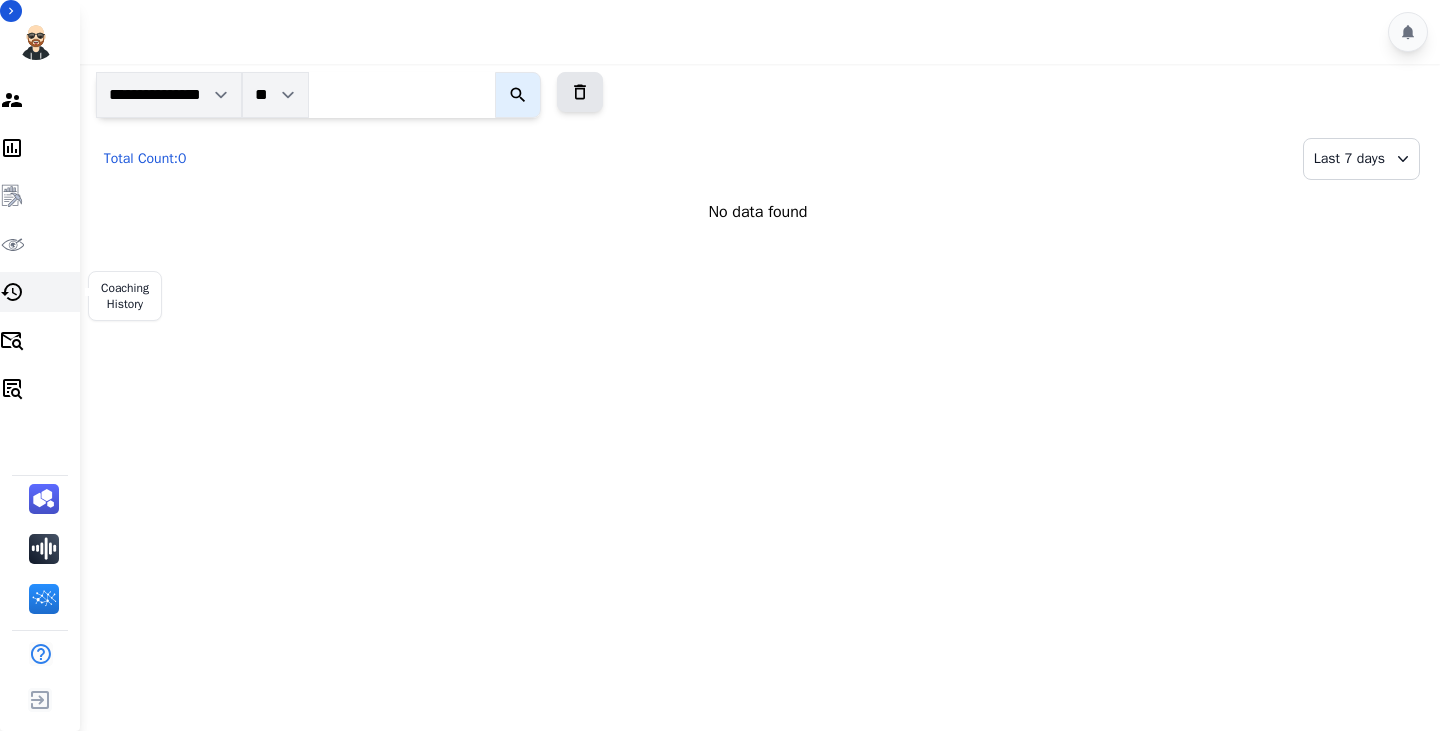 click 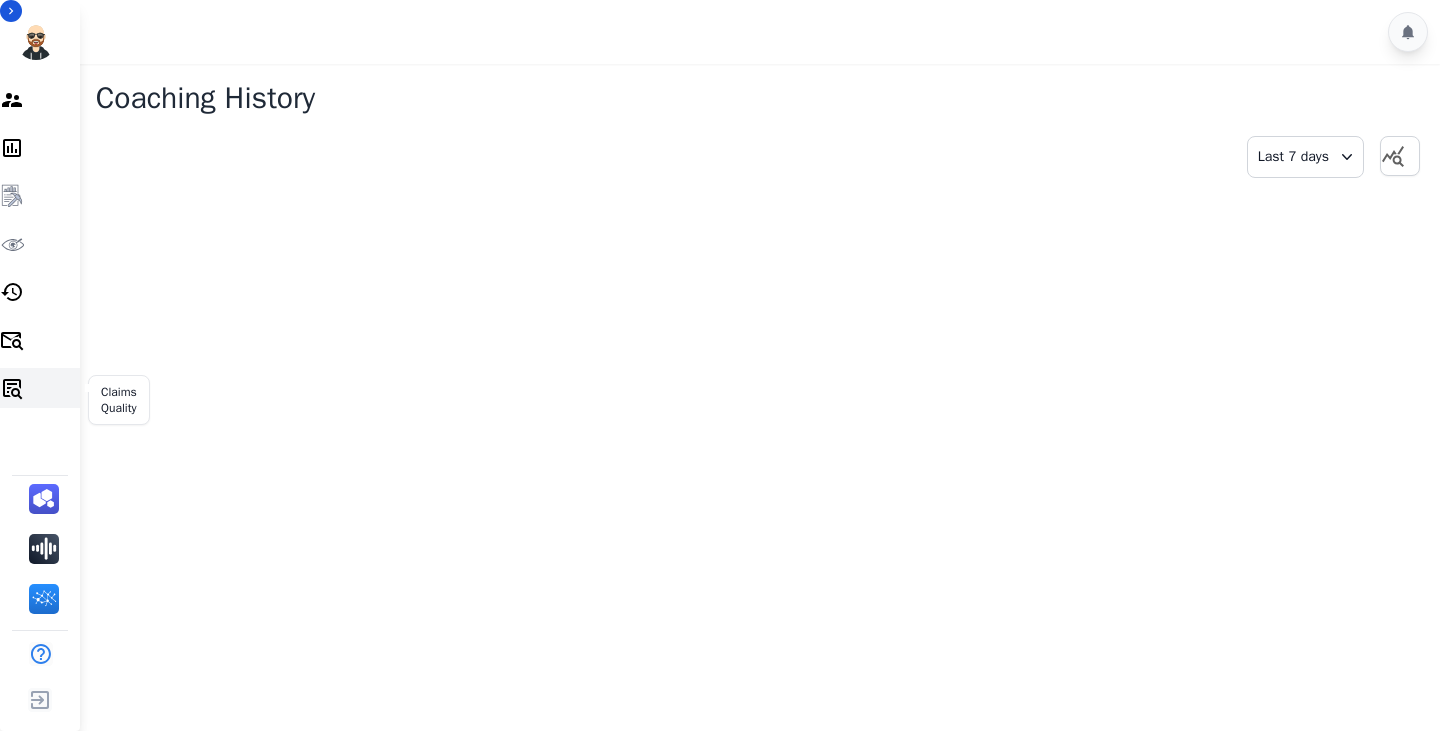 click 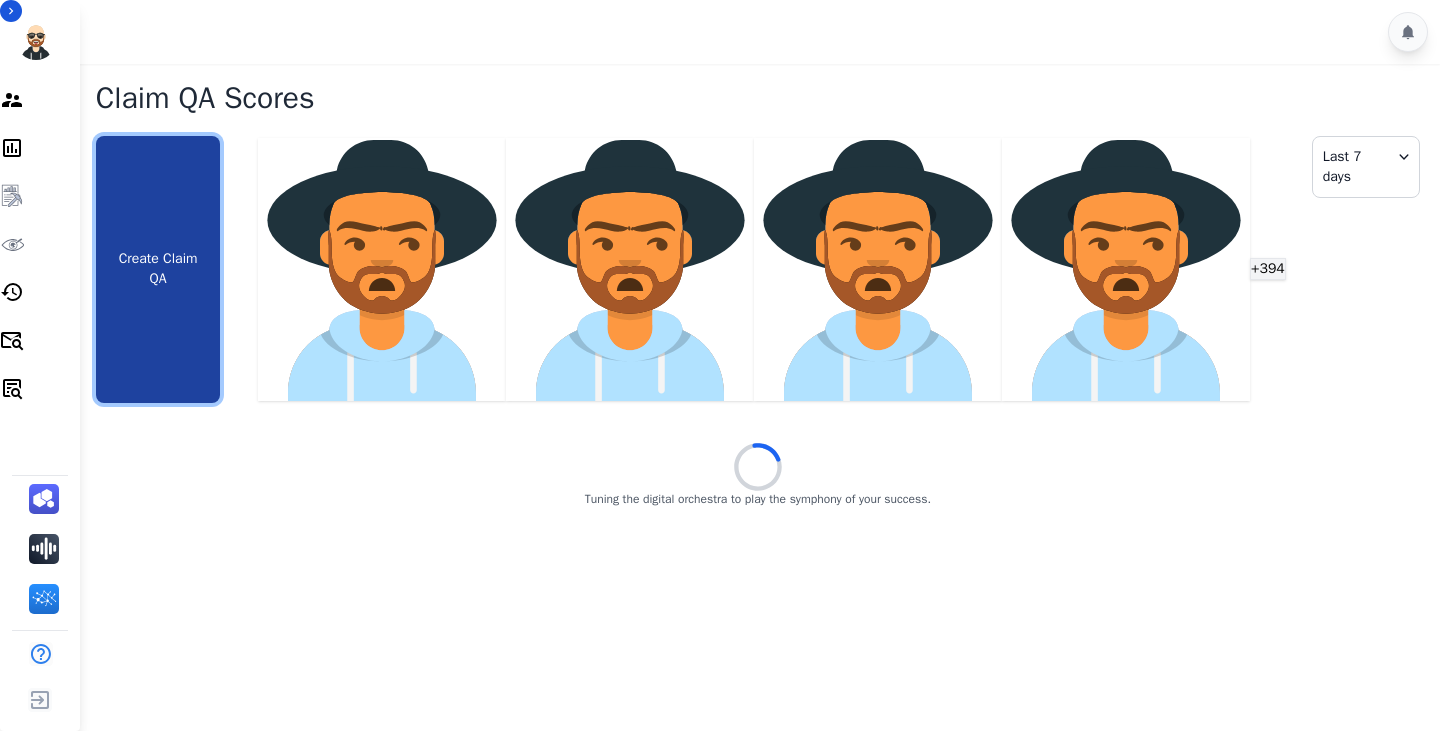 click on "Create Claim QA" at bounding box center [158, 269] 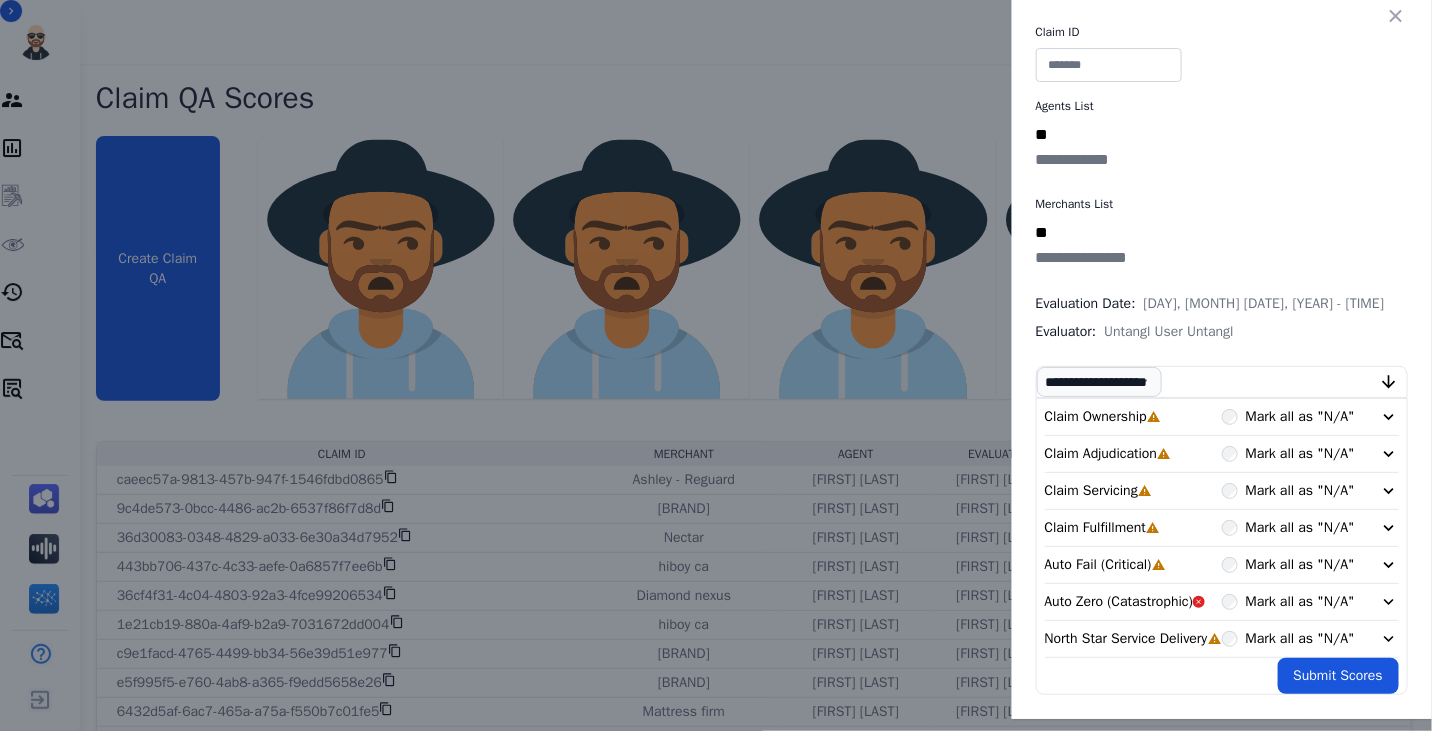 click on "Claim ID Agents List ** [FIRST] [LAST] [FIRST] [LAST] [FIRST] [LAST] [FIRST] [LAST] [FIRST] [LAST] [FIRST] [LAST] [FIRST] [LAST] [FIRST] [LAST] [FIRST] [LAST] [FIRST] [LAST] [FIRST] [LAST] [FIRST] [LAST] [FIRST] [LAST] [FIRST] [LAST] [FIRST] [LAST] [FIRST] [LAST] [FIRST] [LAST] [FIRST] [LAST] [FIRST] [LAST] [FIRST] [LAST] [FIRST] [LAST] [FIRST] [LAST] [FIRST] [LAST] [FIRST] [LAST] [FIRST] [LAST] [FIRST] [LAST] [FIRST] [LAST] [FIRST] [LAST] [FIRST] [LAST] [FIRST] [LAST] [FIRST] [LAST] [FIRST] [LAST] [FIRST] [LAST] [FIRST] [LAST] [FIRST] [LAST] [FIRST] [LAST] [FIRST] [LAST] [FIRST] [LAST] [FIRST] [LAST] [FIRST] [LAST] [FIRST] [LAST] [FIRST] [LAST] [FIRST] [LAST] [FIRST] [LAST] [FIRST] [LAST] [FIRST] [LAST] [FIRST] [LAST] [FIRST] [LAST] [FIRST] [LAST] [FIRST] [LAST] [FIRST] [LAST] [FIRST] [LAST] [FIRST] [LAST] [FIRST] [LAST]" at bounding box center (716, 365) 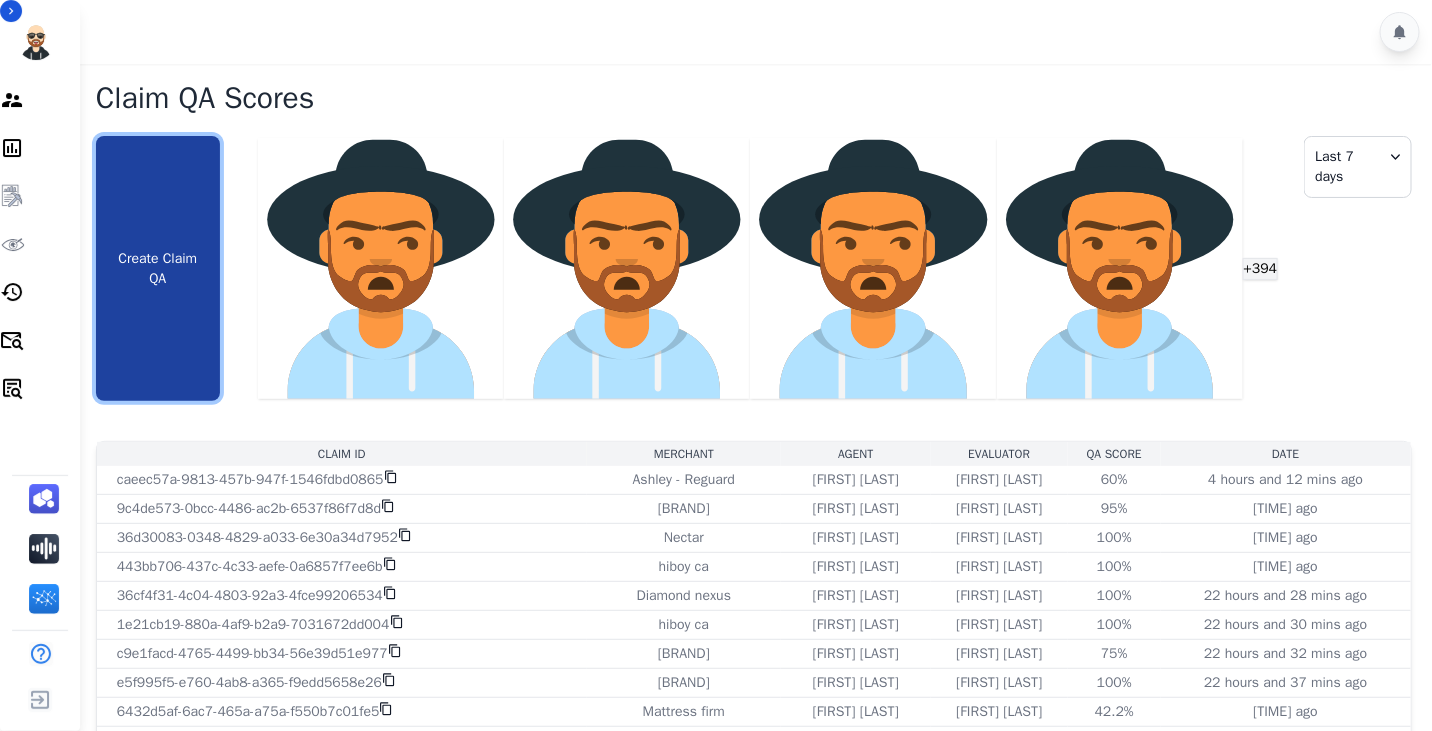 click on "Create Claim QA" at bounding box center [158, 268] 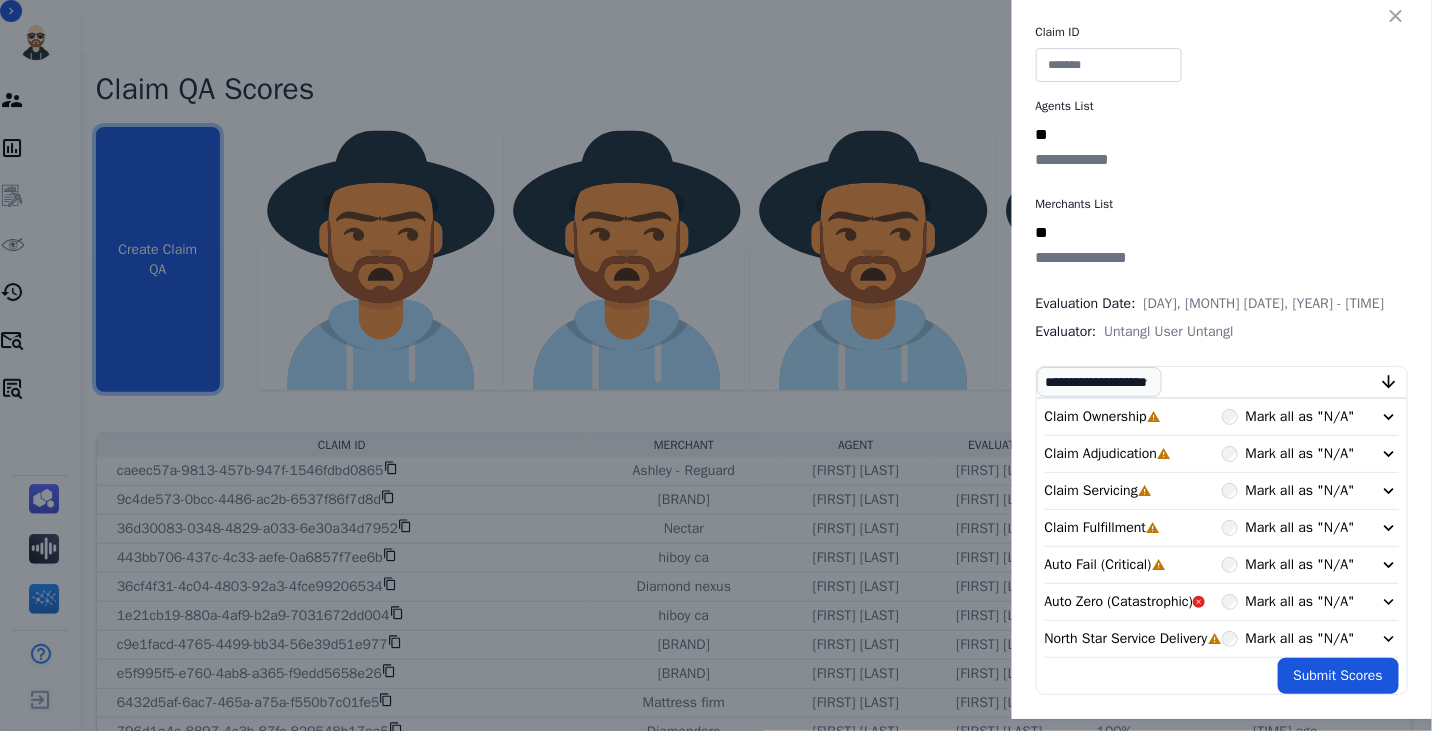 scroll, scrollTop: 0, scrollLeft: 0, axis: both 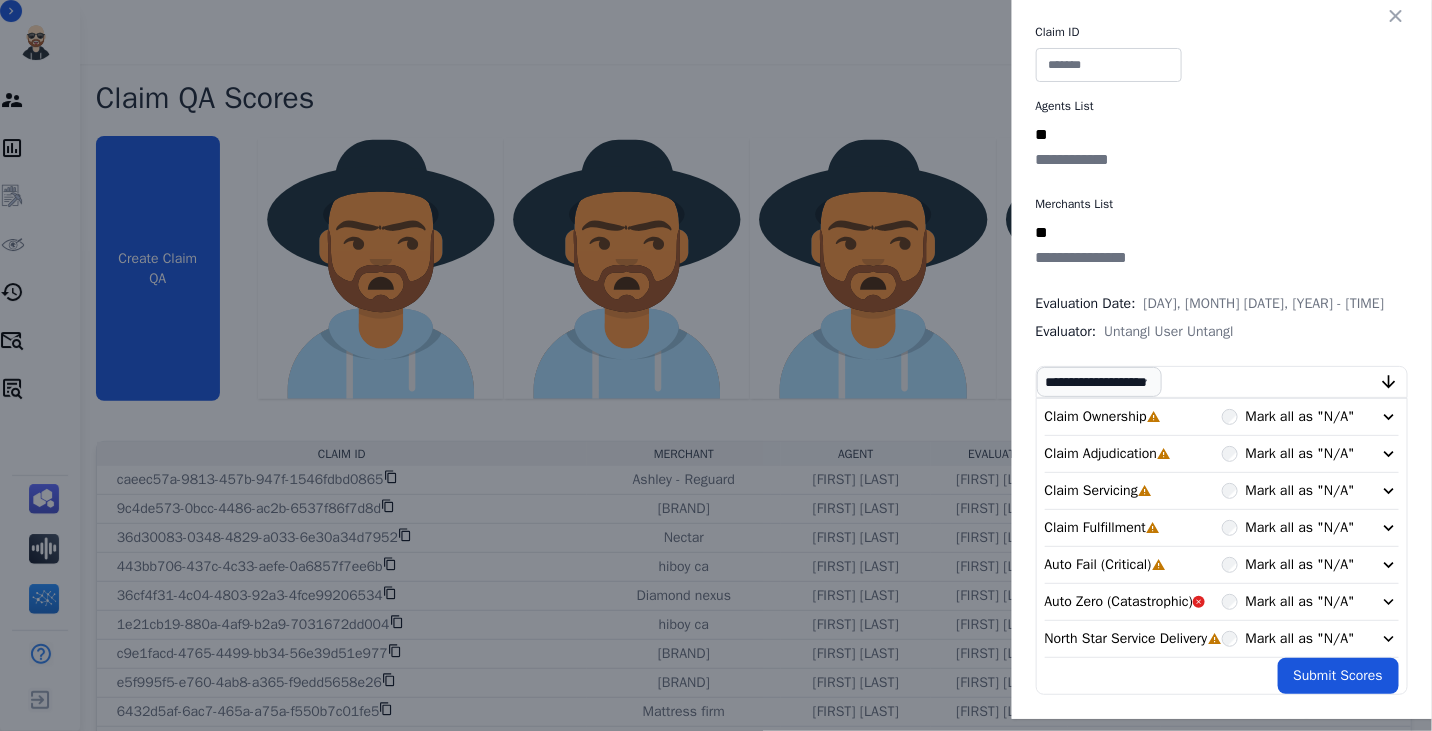 click at bounding box center (1109, 65) 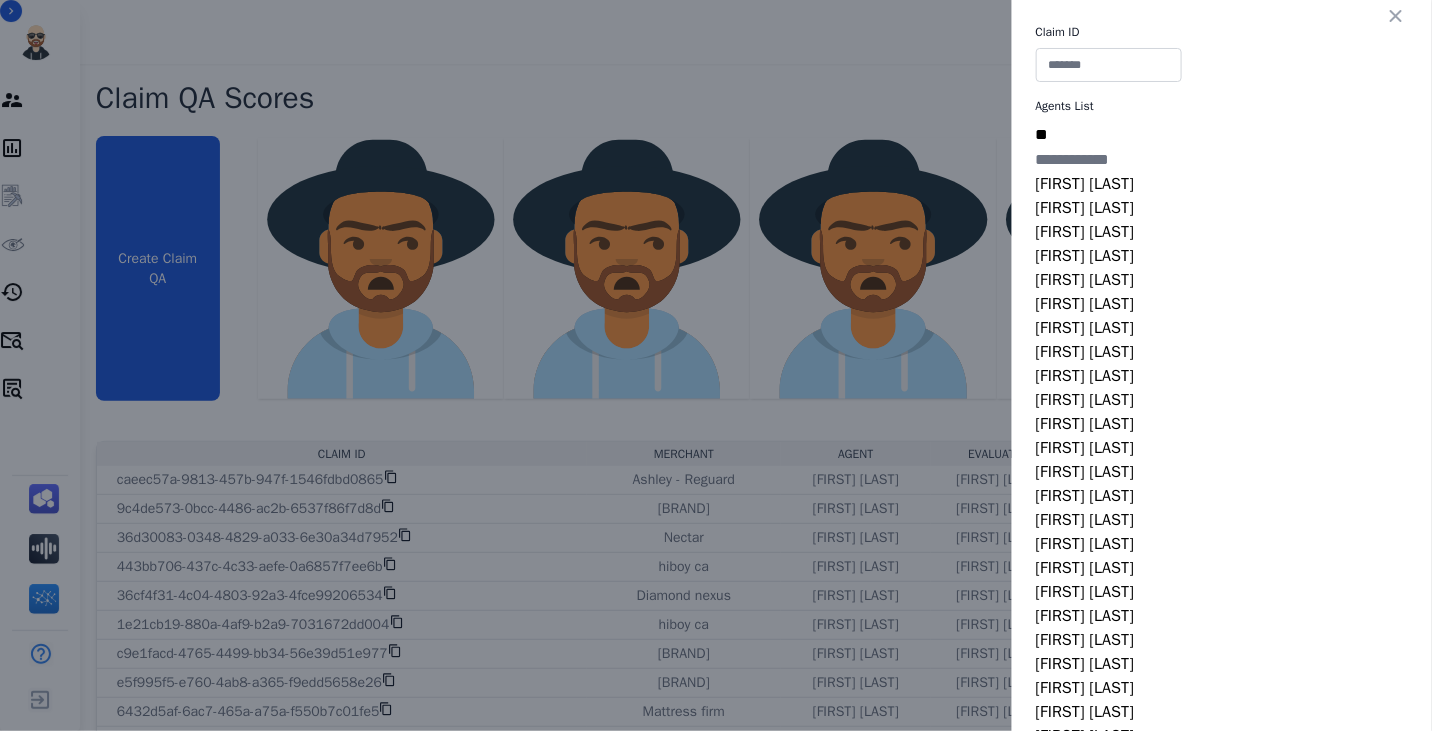 click on "Claim ID Agents List ** [FIRST] [LAST] [FIRST] [LAST] [FIRST] [LAST] [FIRST] [LAST] [FIRST] [LAST] [FIRST] [LAST] [FIRST] [LAST] [FIRST] [LAST] [FIRST] [LAST] [FIRST] [LAST] [FIRST] [LAST] [FIRST] [LAST] [FIRST] [LAST] [FIRST] [LAST] [FIRST] [LAST] [FIRST] [LAST] [FIRST] [LAST] [FIRST] [LAST] [FIRST] [LAST] [FIRST] [LAST] [FIRST] [LAST] [FIRST] [LAST] [FIRST] [LAST] [FIRST] [LAST] [FIRST] [LAST] [FIRST] [LAST] [FIRST] [LAST] [FIRST] [LAST] [FIRST] [LAST] [FIRST] [LAST] [FIRST] [LAST] [FIRST] [LAST] [FIRST] [LAST] [FIRST] [LAST] [FIRST] [LAST] [FIRST] [LAST] [FIRST] [LAST] [FIRST] [LAST] [FIRST] [LAST] [FIRST] [LAST] [FIRST] [LAST] [FIRST] [LAST] [FIRST] [LAST] [FIRST] [LAST] [FIRST] [LAST] [FIRST] [LAST] [FIRST] [LAST] [FIRST] [LAST] [FIRST] [LAST] [FIRST] [LAST] [FIRST] [LAST]" at bounding box center (1222, 1235) 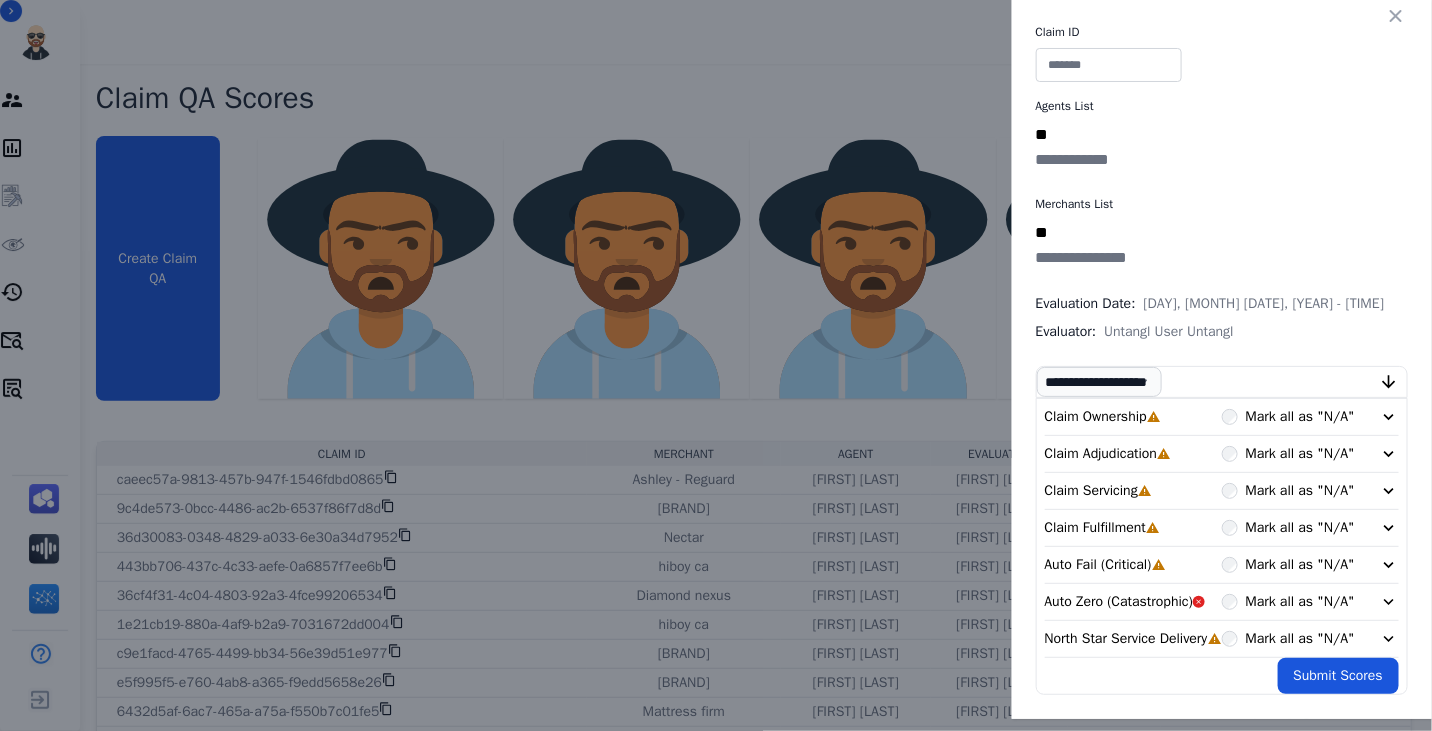 click 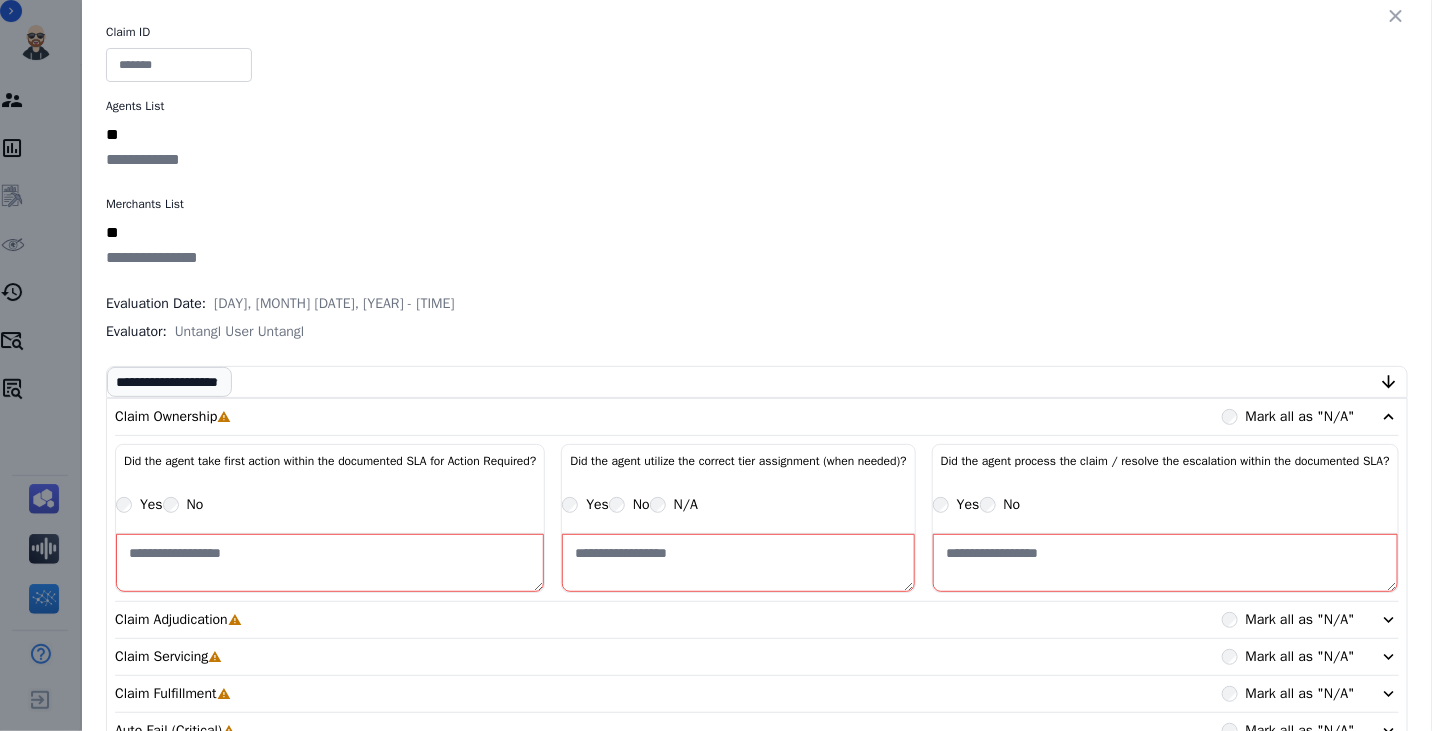 scroll, scrollTop: 0, scrollLeft: 0, axis: both 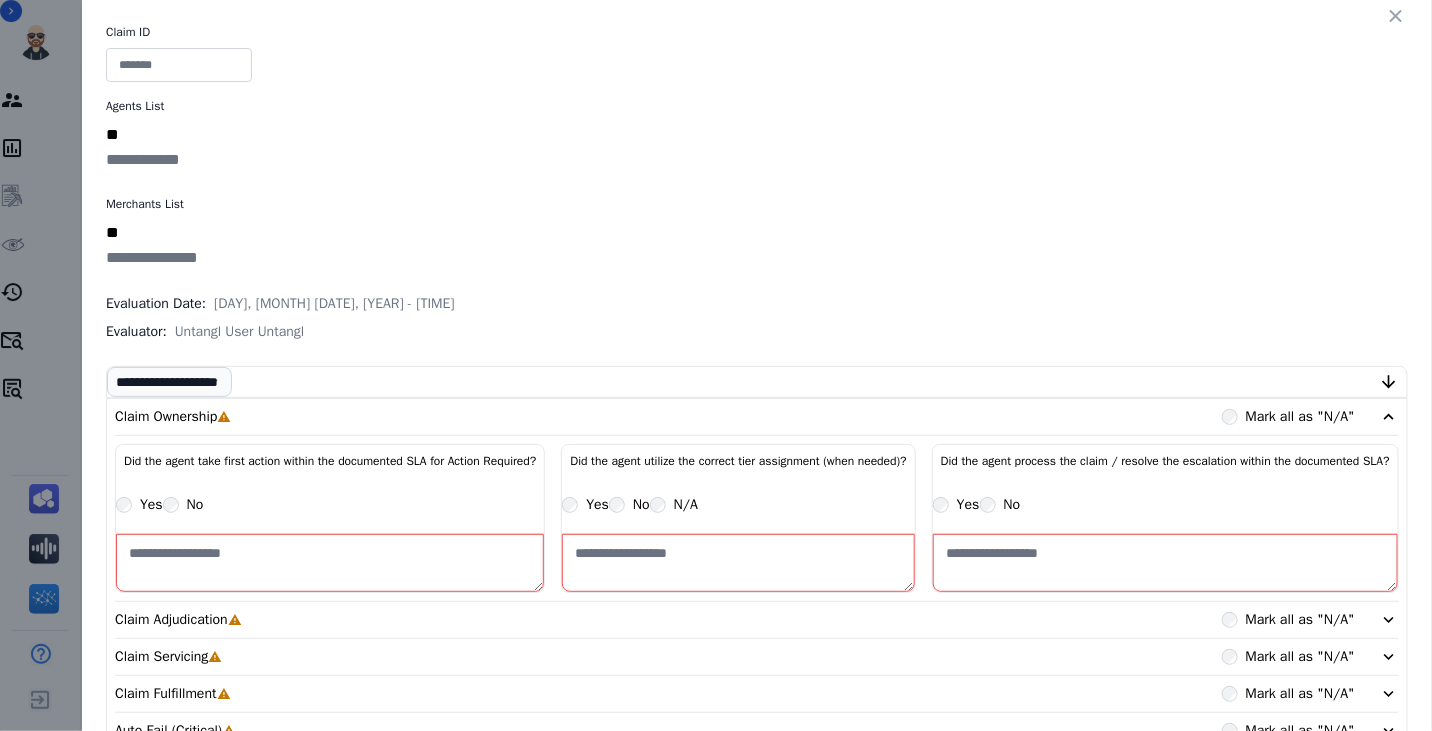 click on "Claim ID Agents List ** [FIRST] [LAST] [FIRST] [LAST] [FIRST] [LAST] [FIRST] [LAST] [FIRST] [LAST] [FIRST] [LAST] [FIRST] [LAST] [FIRST] [LAST] [FIRST] [LAST] [FIRST] [LAST] [FIRST] [LAST] [FIRST] [LAST] [FIRST] [LAST] [FIRST] [LAST] [FIRST] [LAST] [FIRST] [LAST] [FIRST] [LAST] [FIRST] [LAST] [FIRST] [LAST] [FIRST] [LAST] [FIRST] [LAST] [FIRST] [LAST] [FIRST] [LAST] [FIRST] [LAST] [FIRST] [LAST] [FIRST] [LAST] [FIRST] [LAST] [FIRST] [LAST] [FIRST] [LAST] [FIRST] [LAST] [FIRST] [LAST] [FIRST] [LAST] [FIRST] [LAST] [FIRST] [LAST] [FIRST] [LAST] [FIRST] [LAST] [FIRST] [LAST] [FIRST] [LAST] [FIRST] [LAST] [FIRST] [LAST] [FIRST] [LAST] [FIRST] [LAST] [FIRST] [LAST] [FIRST] [LAST] [FIRST] [LAST] [FIRST] [LAST] [FIRST] [LAST] [FIRST] [LAST] [FIRST] [LAST] [FIRST] [LAST] [FIRST] [LAST] [FIRST] [LAST] [FIRST] [LAST] [FIRST] [LAST]" at bounding box center [716, 365] 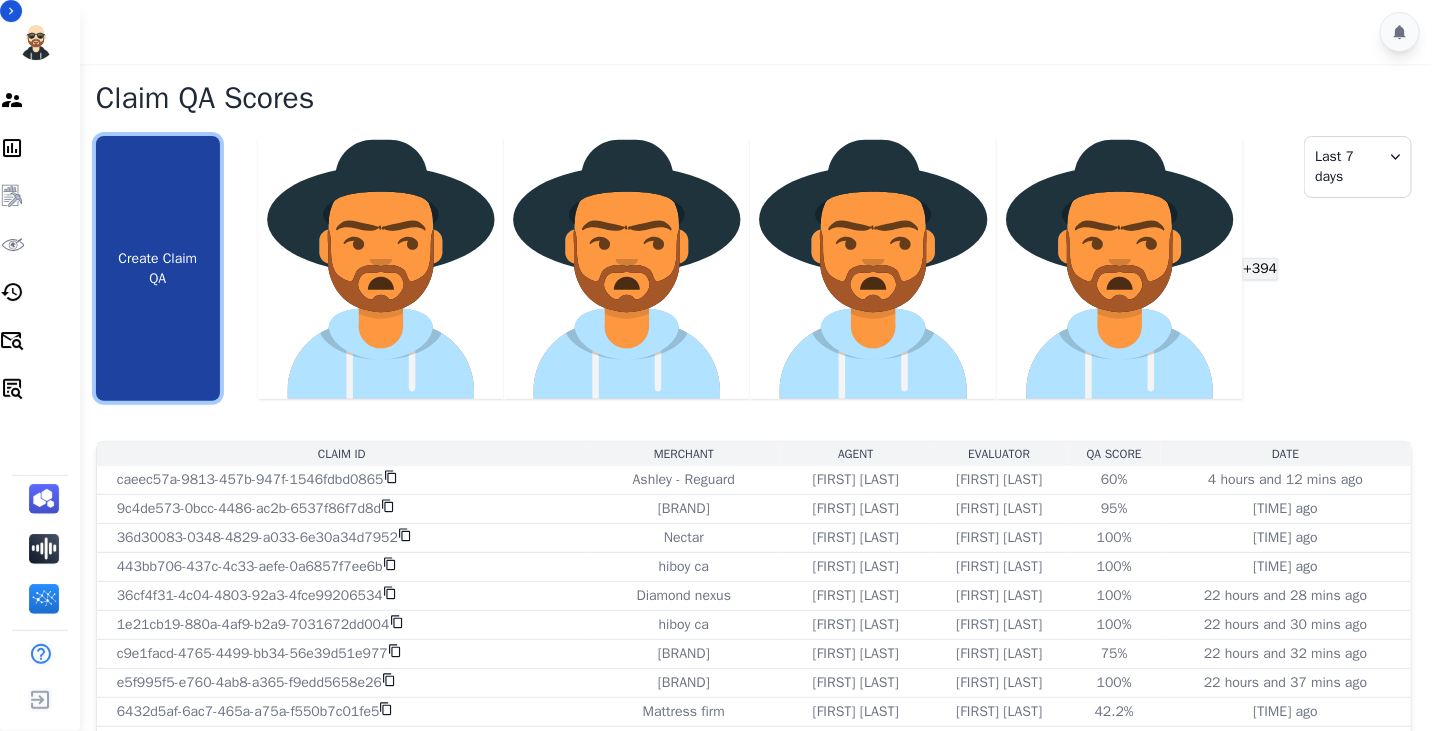 click on "Create Claim QA" at bounding box center [158, 268] 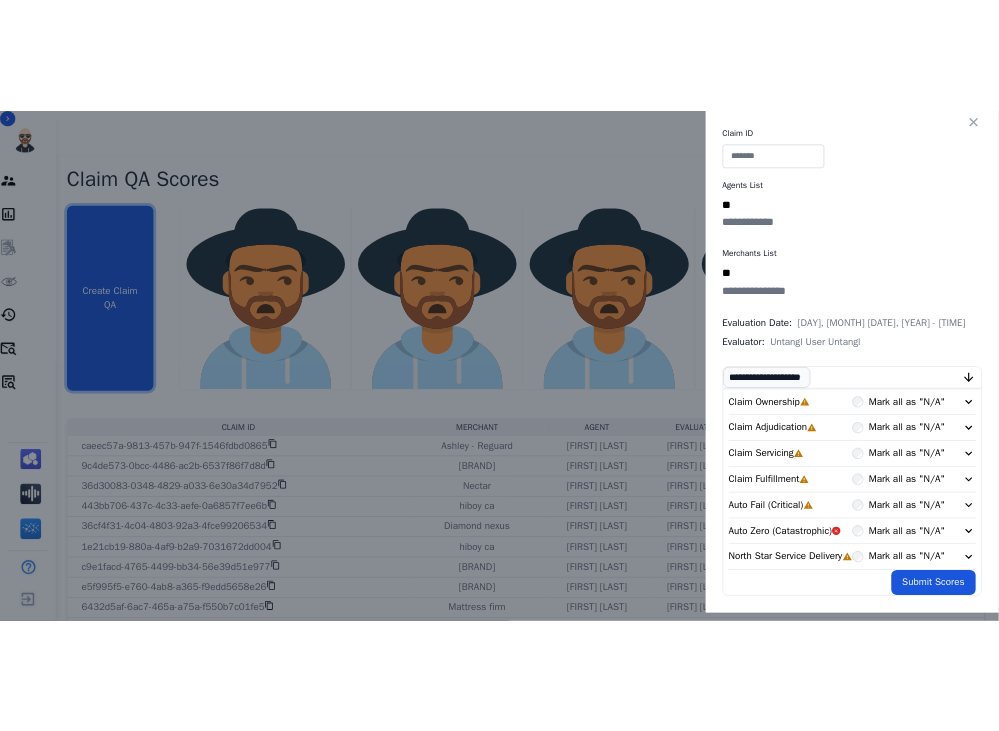 scroll, scrollTop: 9, scrollLeft: 0, axis: vertical 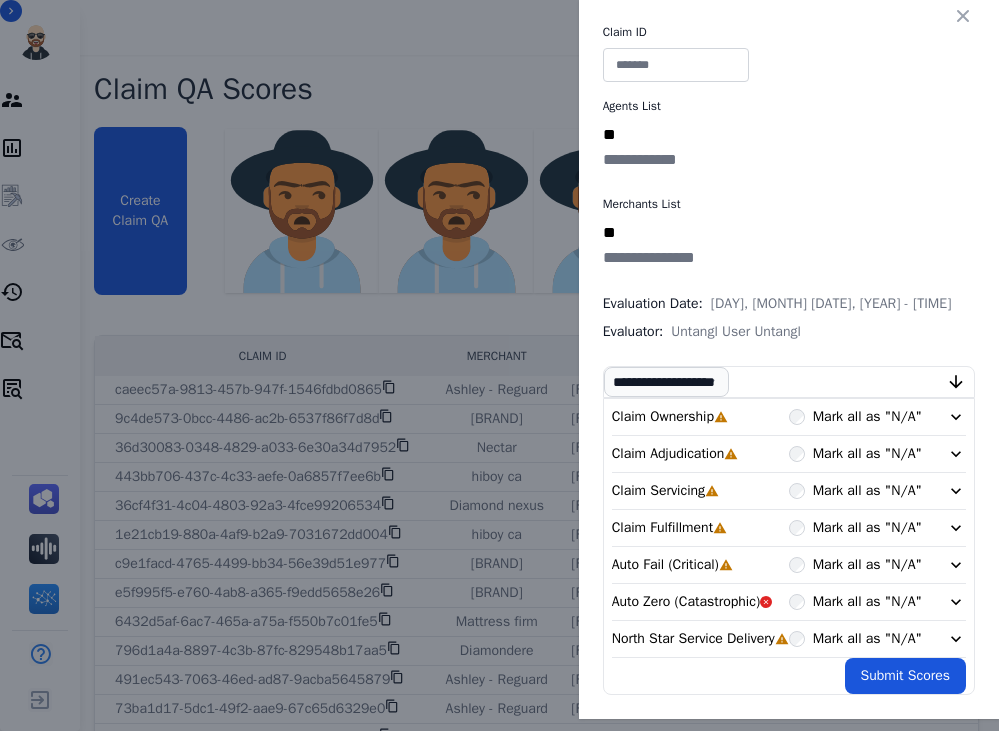 click on "Claim ID Agents List ** [FIRST] [LAST] [FIRST] [LAST] [FIRST] [LAST] [FIRST] [LAST] [FIRST] [LAST] [FIRST] [LAST] [FIRST] [LAST] [FIRST] [LAST] [FIRST] [LAST] [FIRST] [LAST] [FIRST] [LAST] [FIRST] [LAST] [FIRST] [LAST] [FIRST] [LAST] [FIRST] [LAST] [FIRST] [LAST] [FIRST] [LAST] [FIRST] [LAST] [FIRST] [LAST] [FIRST] [LAST] [FIRST] [LAST] [FIRST] [LAST] [FIRST] [LAST] [FIRST] [LAST] [FIRST] [LAST] [FIRST] [LAST] [FIRST] [LAST] [FIRST] [LAST] [FIRST] [LAST] [FIRST] [LAST] [FIRST] [LAST] [FIRST] [LAST] [FIRST] [LAST] [FIRST] [LAST] [FIRST] [LAST] [FIRST] [LAST] [FIRST] [LAST] [FIRST] [LAST] [FIRST] [LAST] [FIRST] [LAST] [FIRST] [LAST] [FIRST] [LAST] [FIRST] [LAST] [FIRST] [LAST] [FIRST] [LAST] [FIRST] [LAST] [FIRST] [LAST] [FIRST] [LAST] [FIRST] [LAST] [FIRST] [LAST] [FIRST] [LAST] [FIRST] [LAST] [FIRST] [LAST] [FIRST] [LAST]" at bounding box center (499, 365) 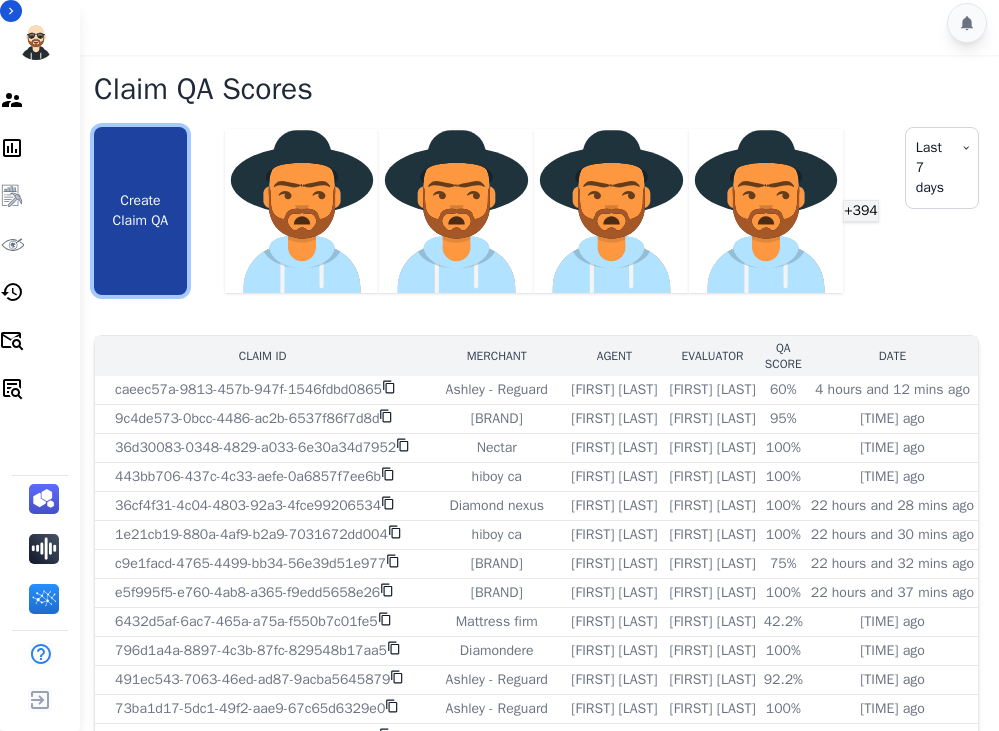click on "Create Claim QA" at bounding box center (140, 211) 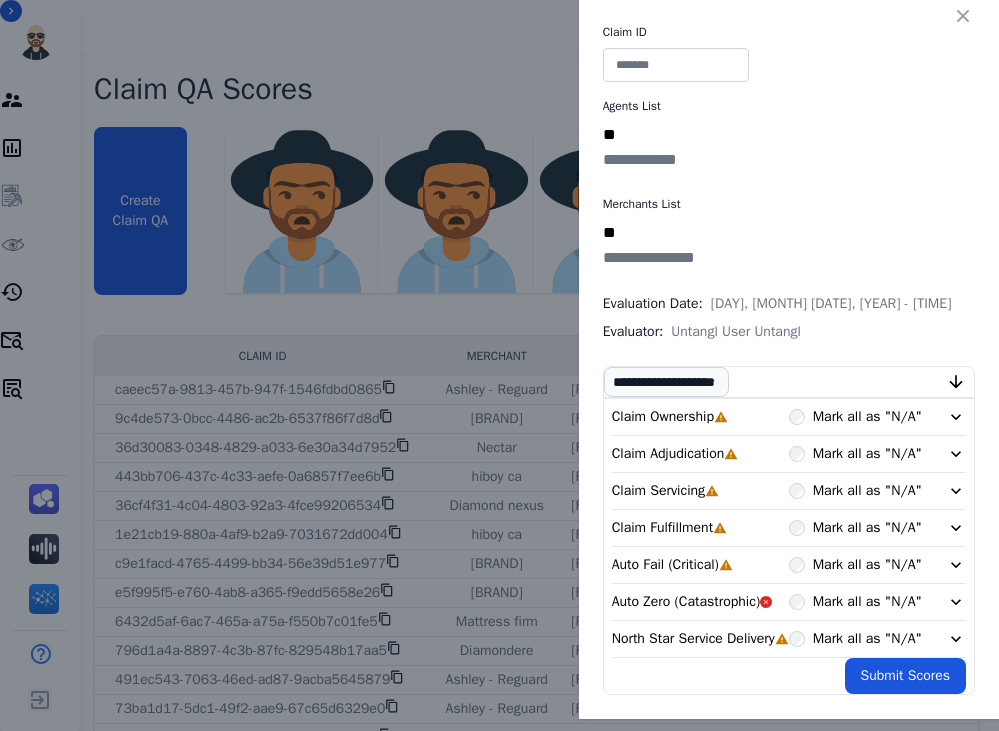 click on "Claim ID Agents List ** [FIRST] [LAST] [FIRST] [LAST] [FIRST] [LAST] [FIRST] [LAST] [FIRST] [LAST] [FIRST] [LAST] [FIRST] [LAST] [FIRST] [LAST] [FIRST] [LAST] [FIRST] [LAST] [FIRST] [LAST] [FIRST] [LAST] [FIRST] [LAST] [FIRST] [LAST] [FIRST] [LAST] [FIRST] [LAST] [FIRST] [LAST] [FIRST] [LAST] [FIRST] [LAST] [FIRST] [LAST] [FIRST] [LAST] [FIRST] [LAST] [FIRST] [LAST] [FIRST] [LAST] [FIRST] [LAST] [FIRST] [LAST] [FIRST] [LAST] [FIRST] [LAST] [FIRST] [LAST] [FIRST] [LAST] [FIRST] [LAST] [FIRST] [LAST] [FIRST] [LAST] [FIRST] [LAST] [FIRST] [LAST] [FIRST] [LAST] [FIRST] [LAST] [FIRST] [LAST] [FIRST] [LAST] [FIRST] [LAST] [FIRST] [LAST] [FIRST] [LAST] [FIRST] [LAST] [FIRST] [LAST] [FIRST] [LAST] [FIRST] [LAST] [FIRST] [LAST] [FIRST] [LAST] [FIRST] [LAST] [FIRST] [LAST] [FIRST] [LAST] [FIRST] [LAST] [FIRST] [LAST] [FIRST] [LAST]" at bounding box center [499, 365] 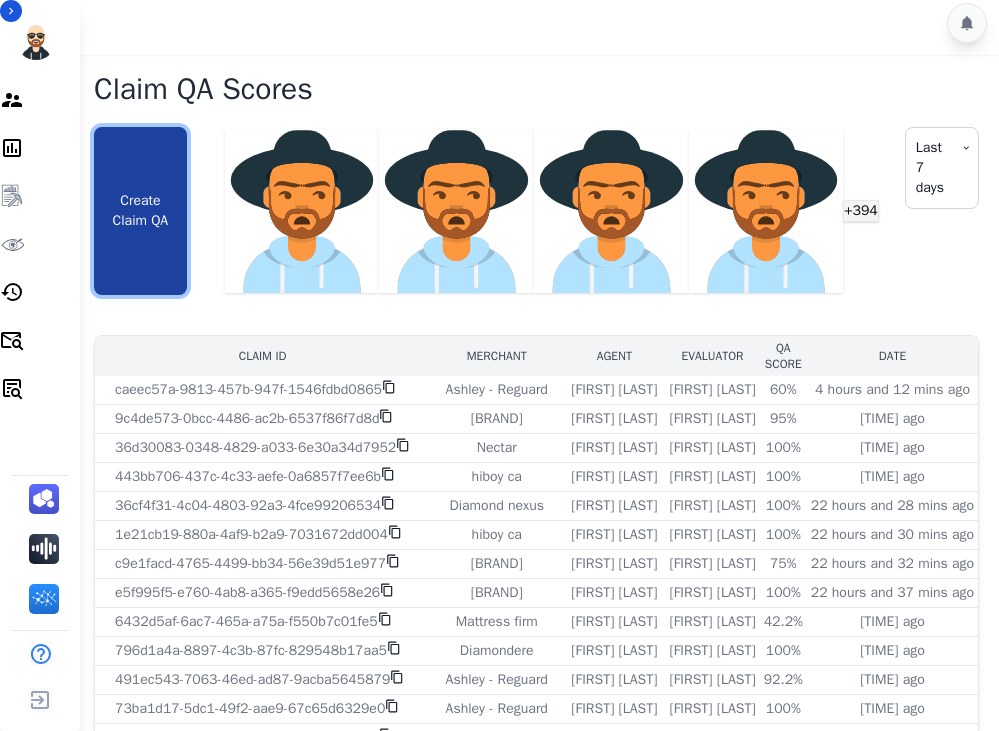 click on "Create Claim QA" at bounding box center (140, 211) 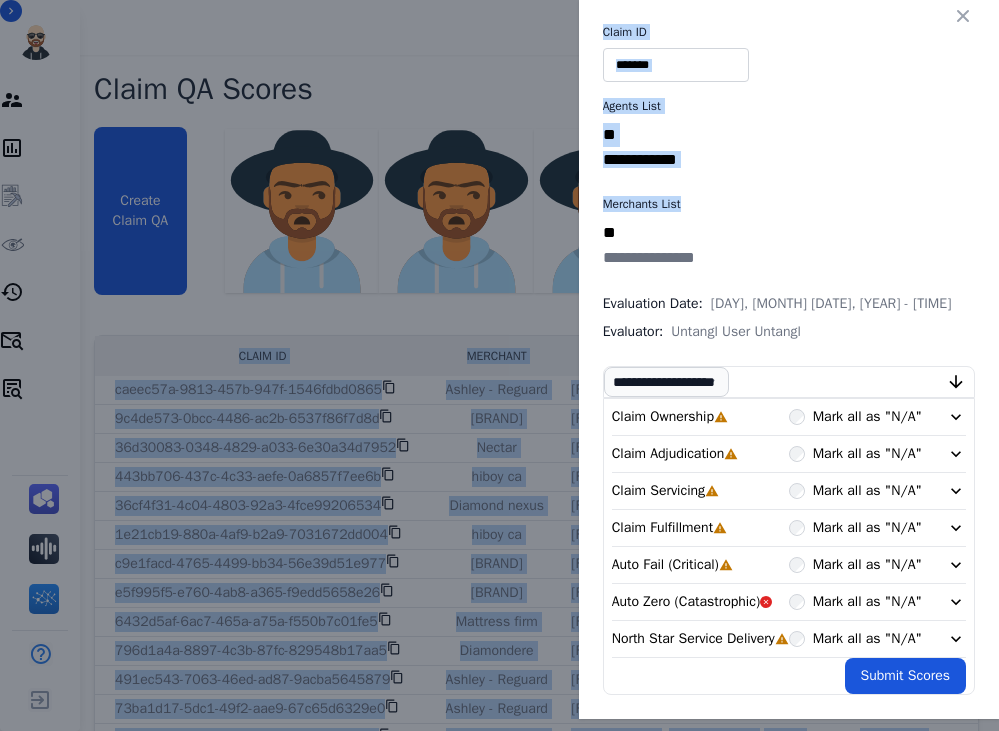 drag, startPoint x: 508, startPoint y: 156, endPoint x: 1196, endPoint y: 516, distance: 776.4947 